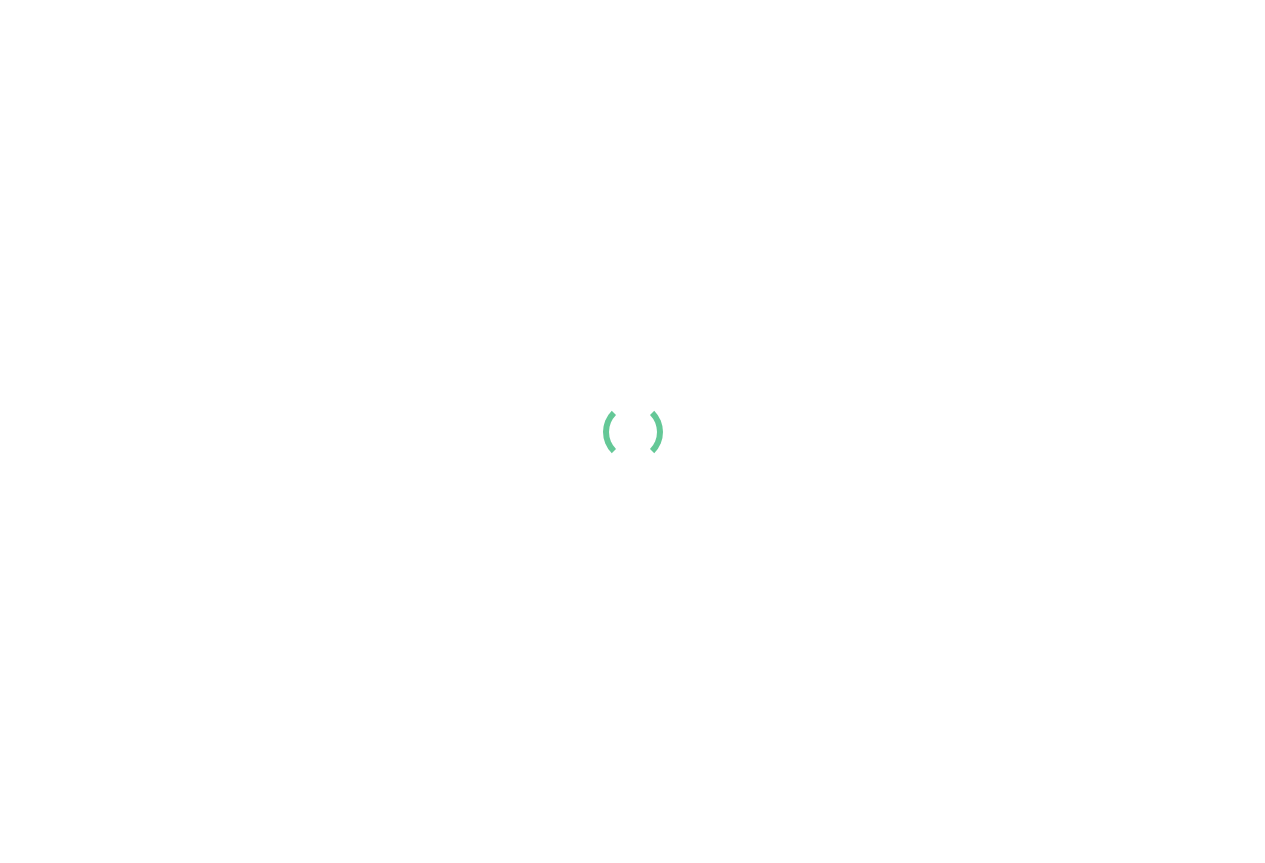 scroll, scrollTop: 0, scrollLeft: 0, axis: both 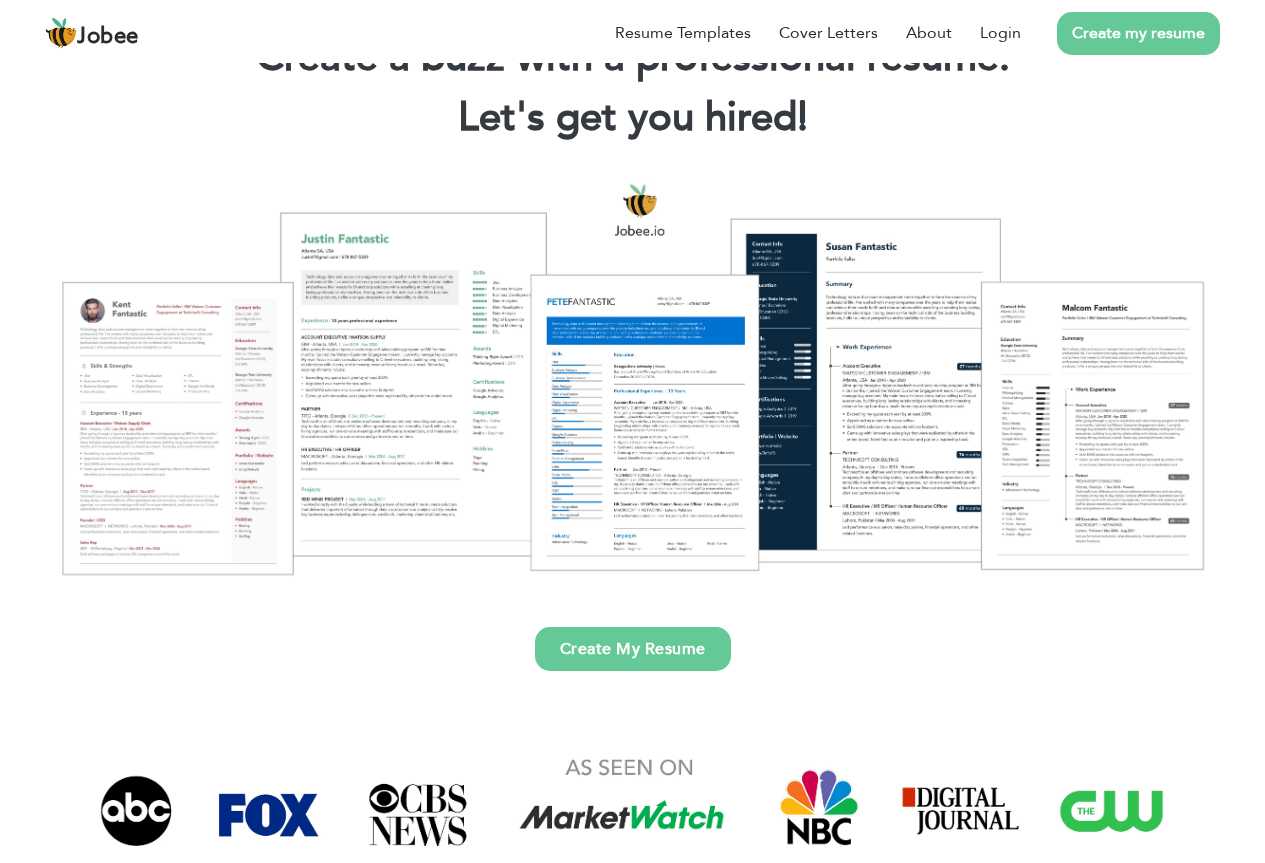 click on "Create my resume" at bounding box center (1138, 33) 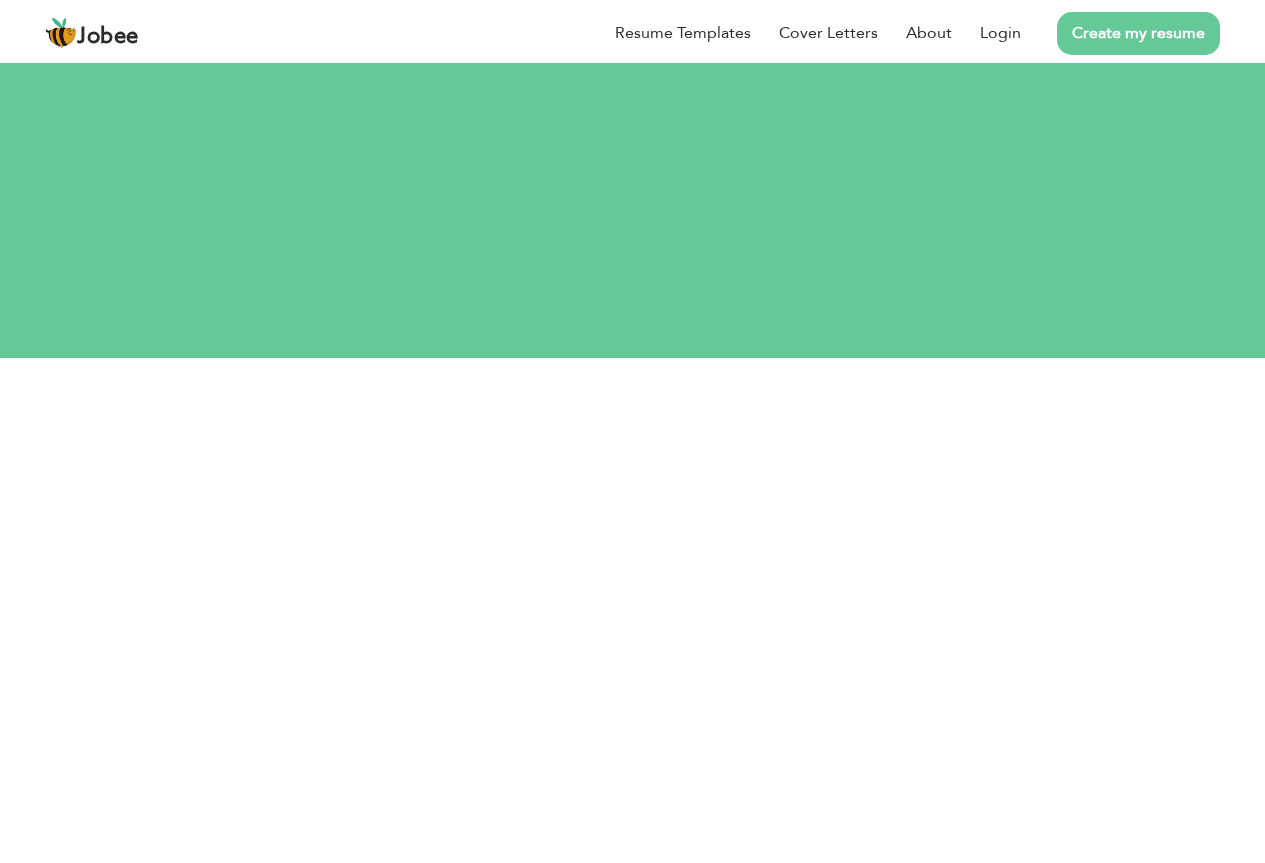 scroll, scrollTop: 0, scrollLeft: 0, axis: both 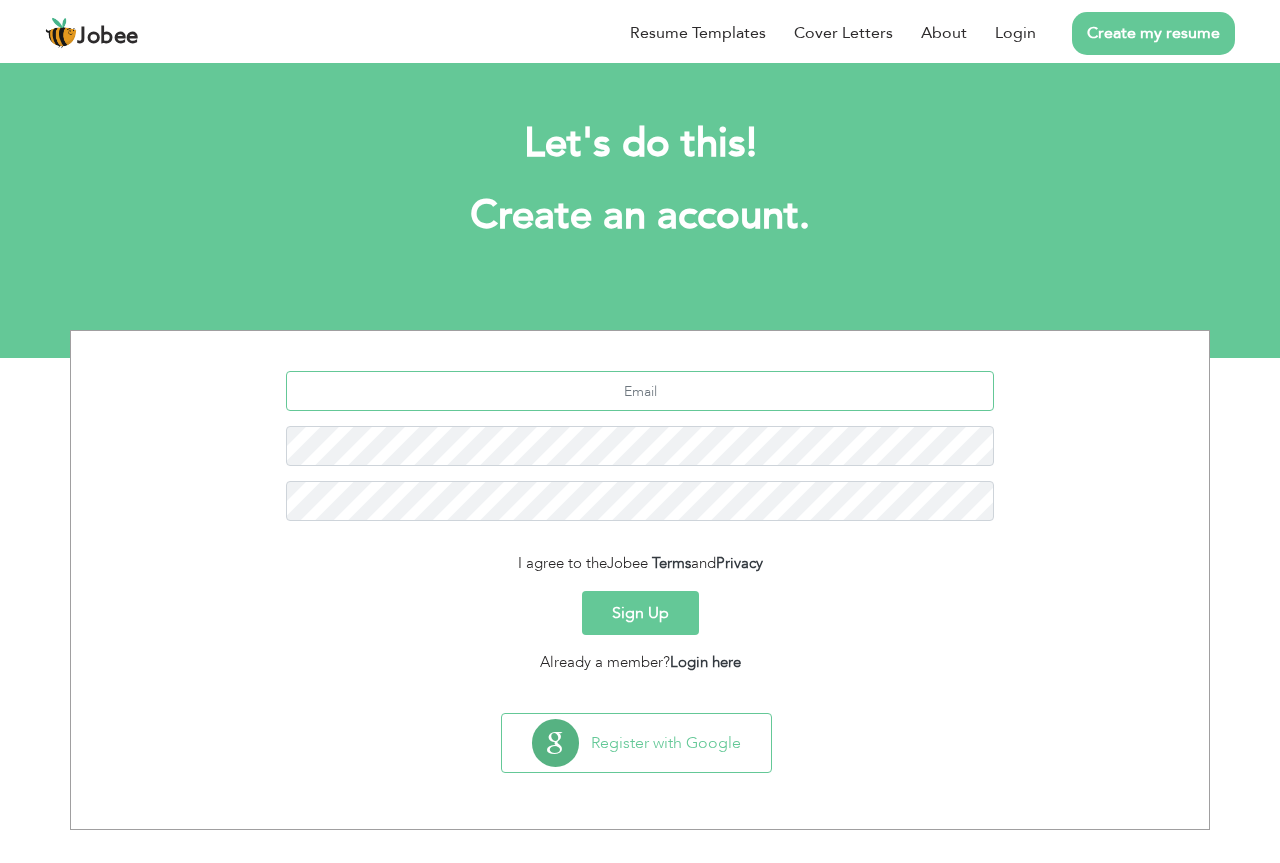 click at bounding box center [640, 391] 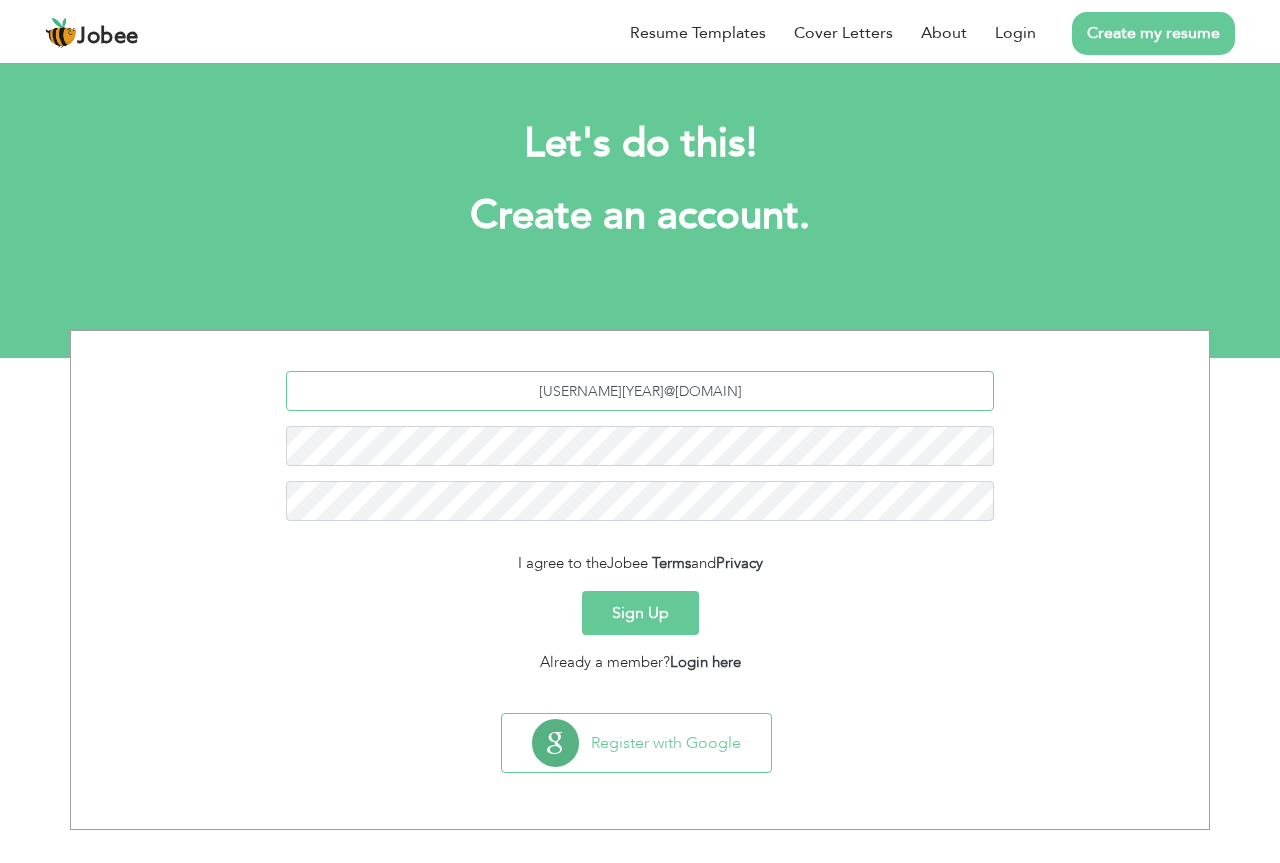 type on "[USERNAME][YEAR]@[DOMAIN]" 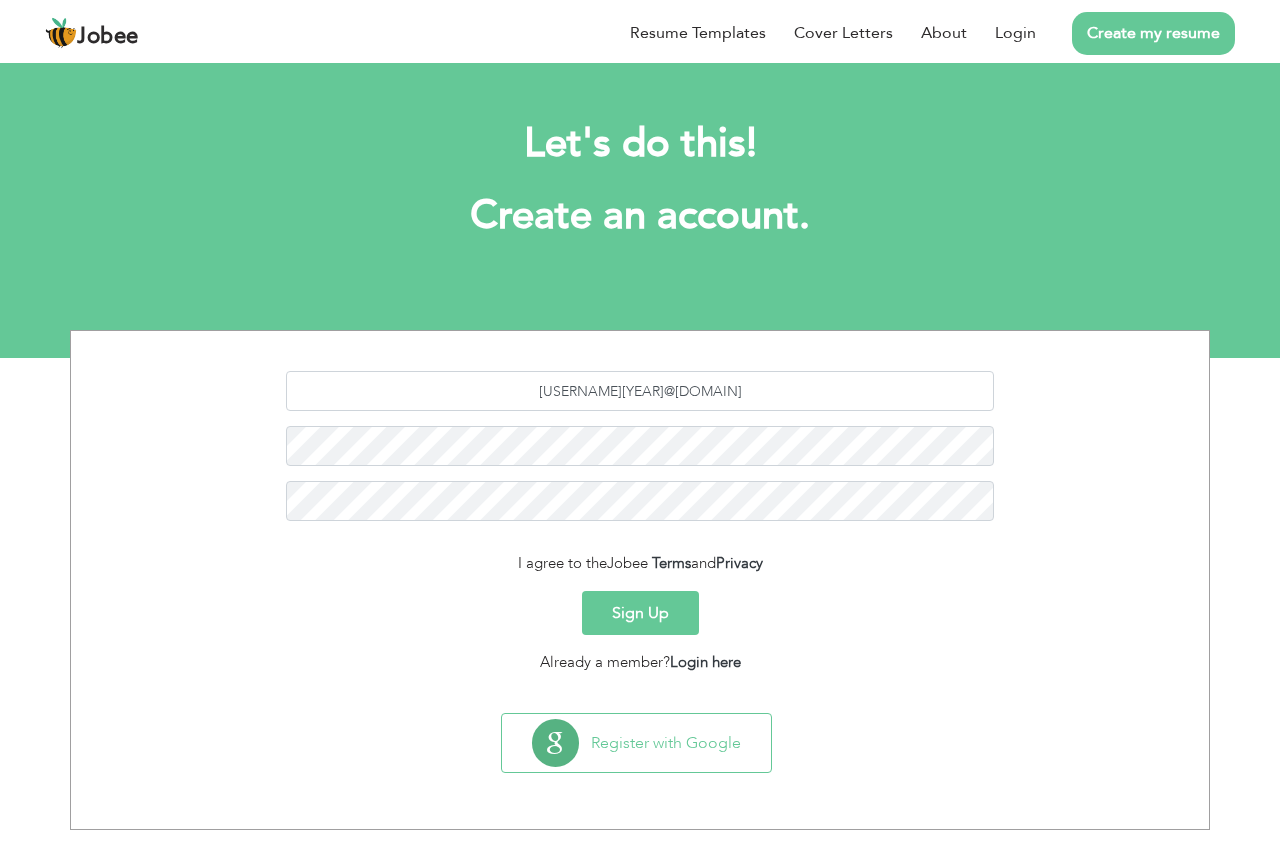 click on "Sign Up" at bounding box center (640, 613) 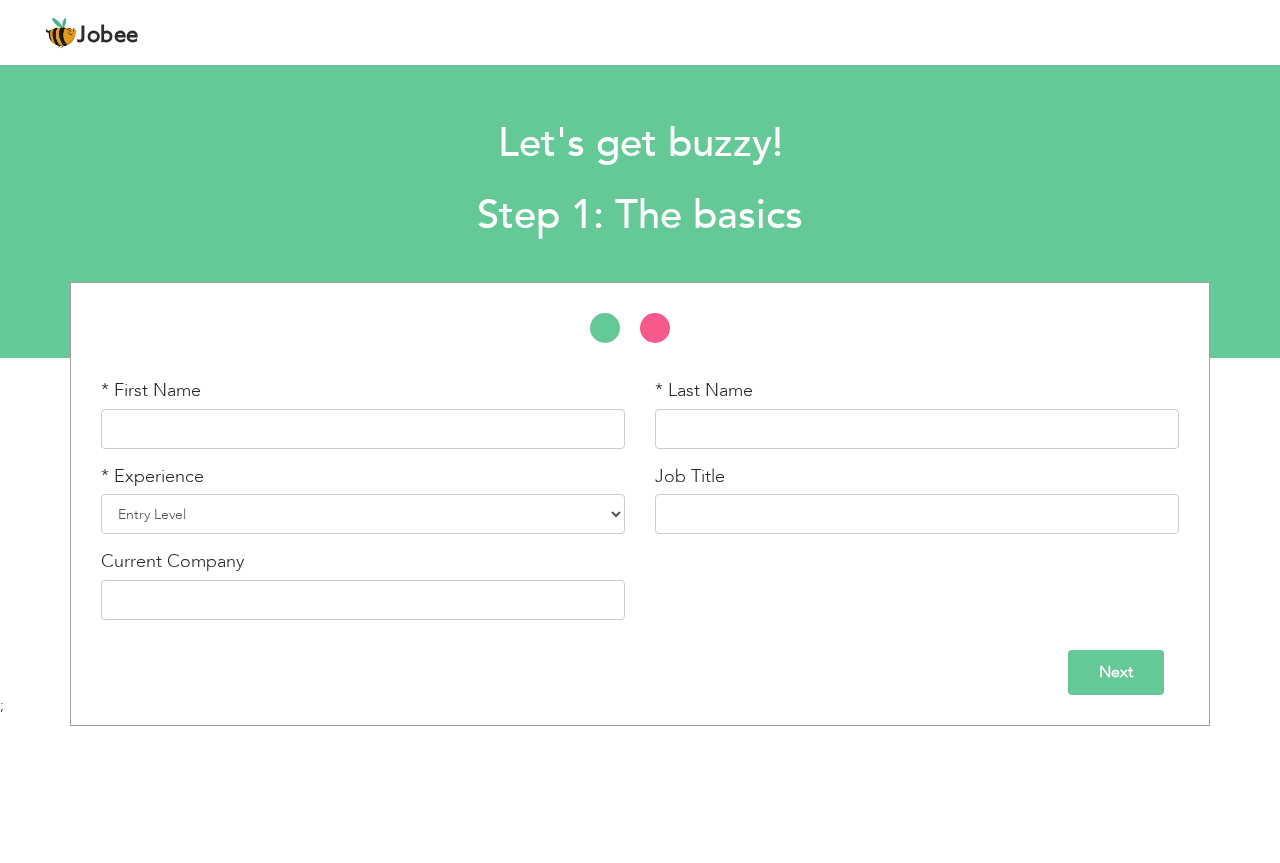 scroll, scrollTop: 0, scrollLeft: 0, axis: both 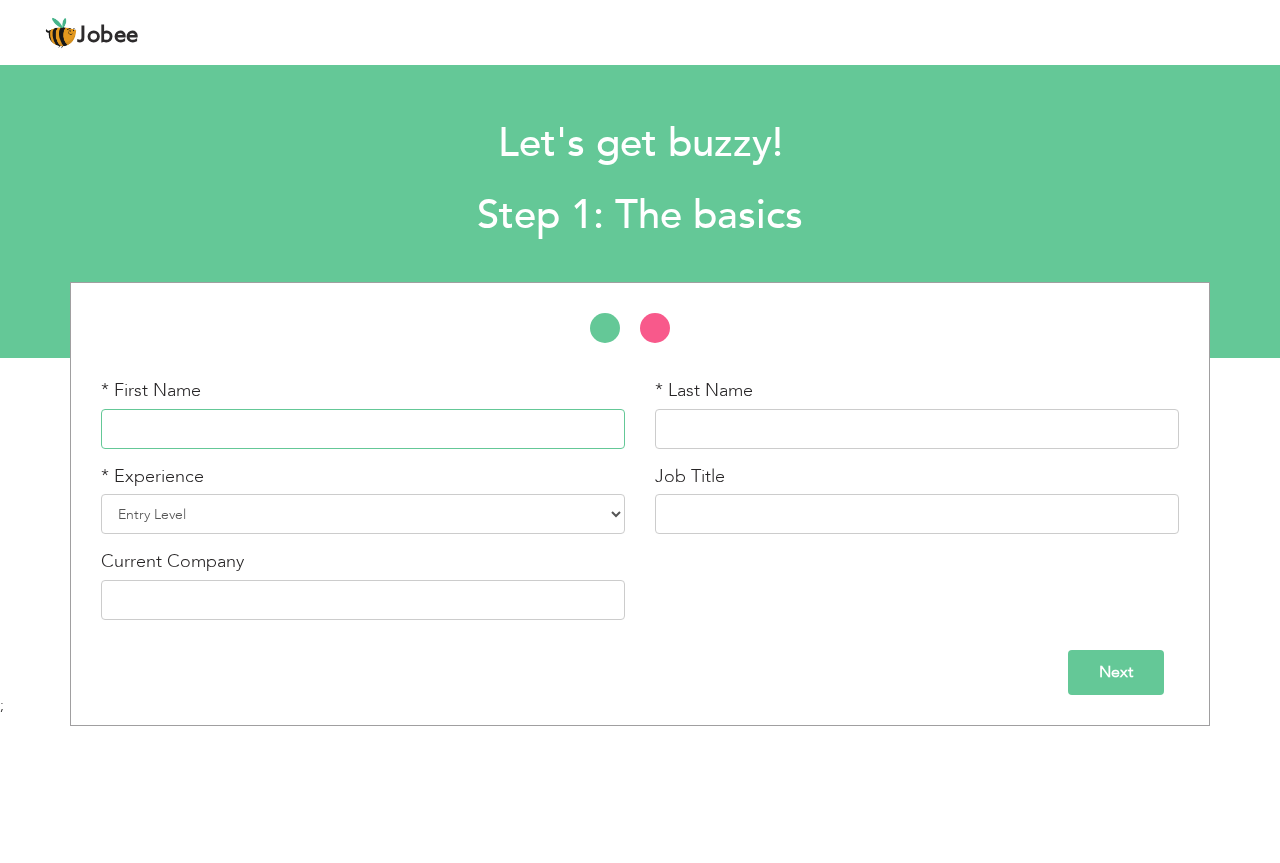 click at bounding box center (363, 429) 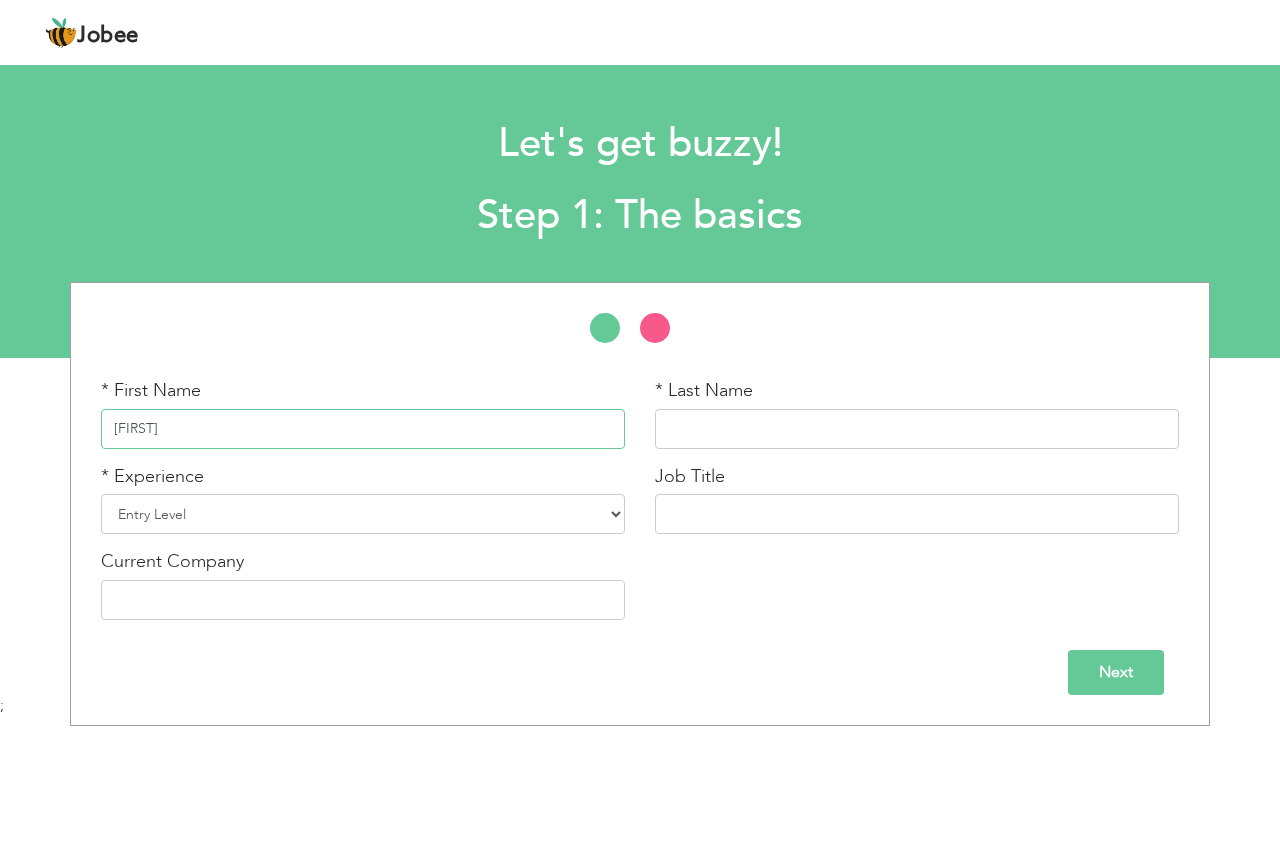 type on "Shahzaib" 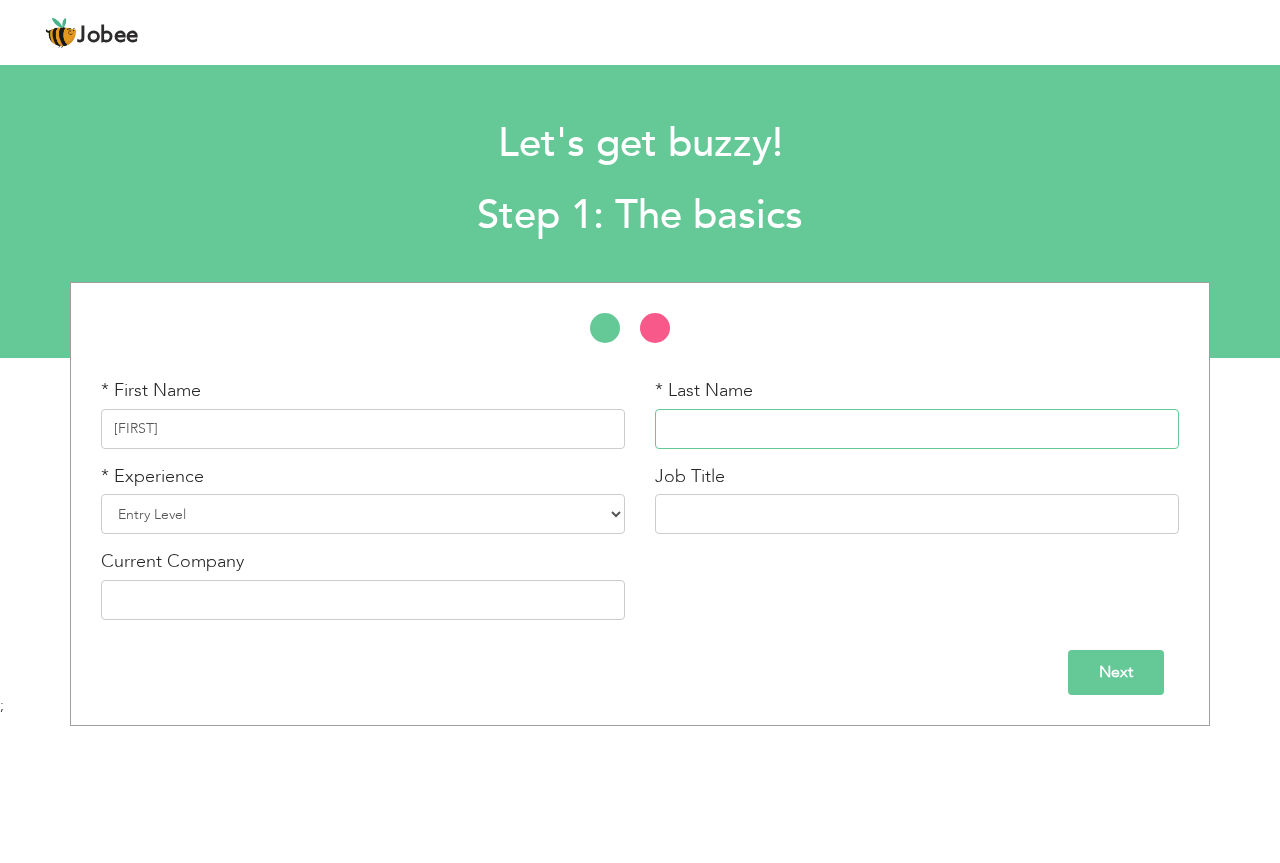 click at bounding box center (917, 429) 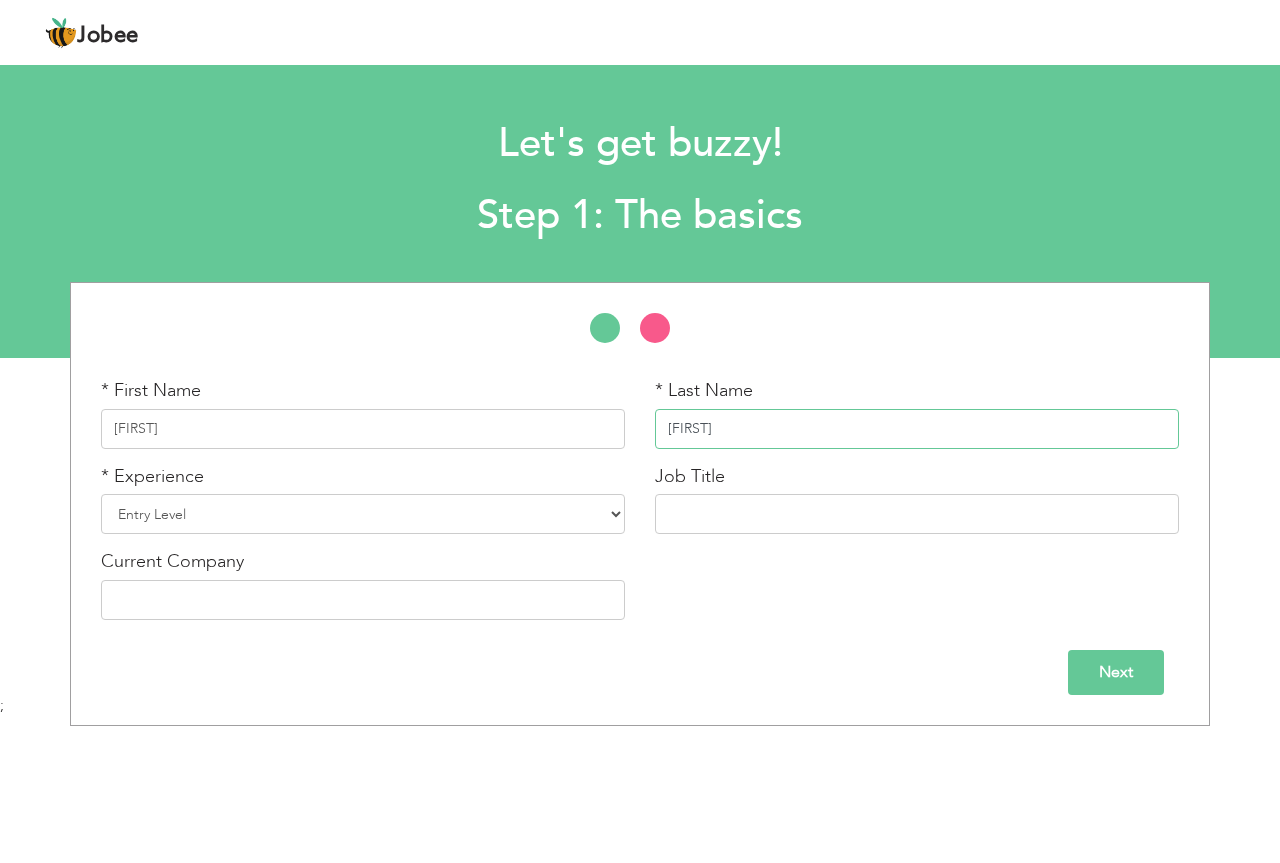 type on "Haider" 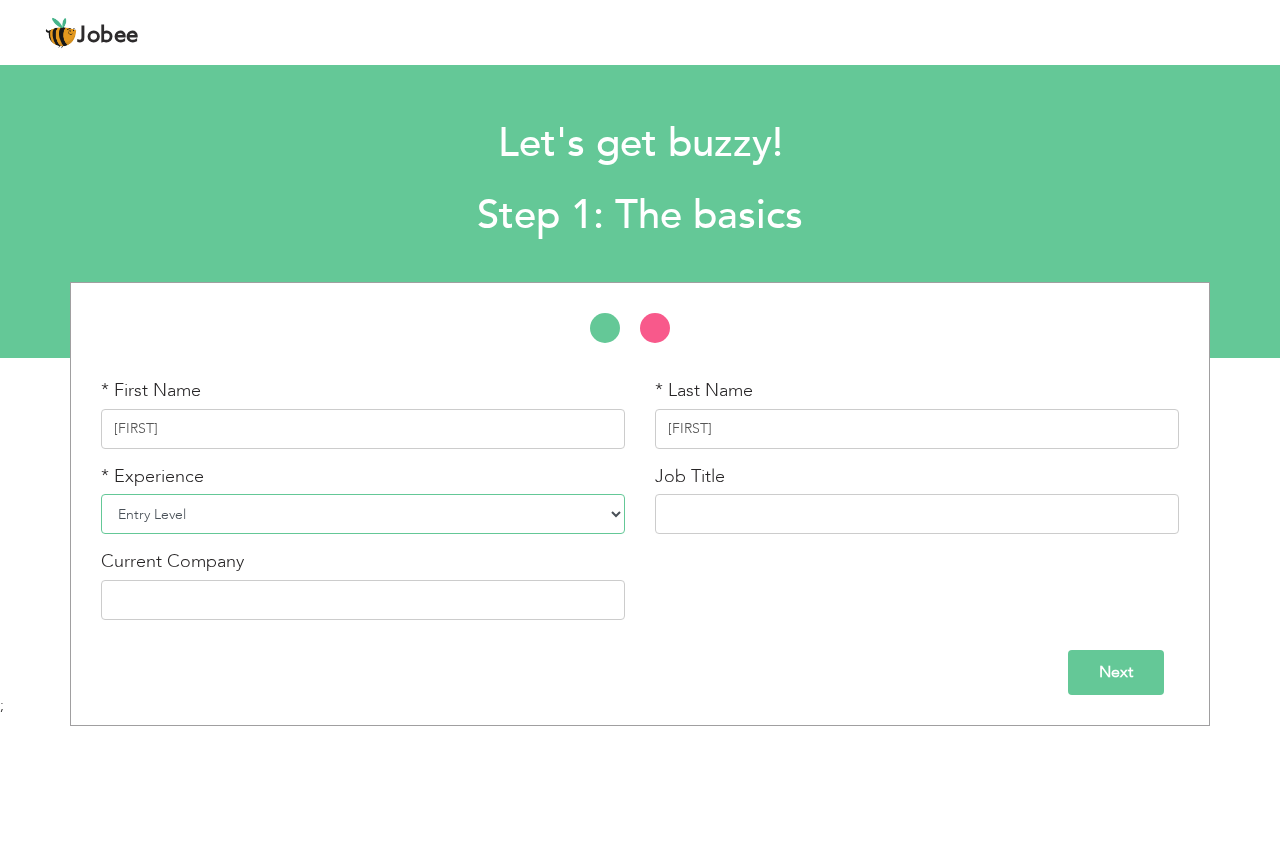 click on "Entry Level
Less than 1 Year
1 Year
2 Years
3 Years
4 Years
5 Years
6 Years
7 Years
8 Years
9 Years
10 Years
11 Years
12 Years
13 Years
14 Years
15 Years
16 Years
17 Years
18 Years
19 Years
20 Years
21 Years
22 Years
23 Years
24 Years
25 Years
26 Years
27 Years
28 Years
29 Years
30 Years
31 Years
32 Years
33 Years
34 Years
35 Years
More than 35 Years" at bounding box center [363, 514] 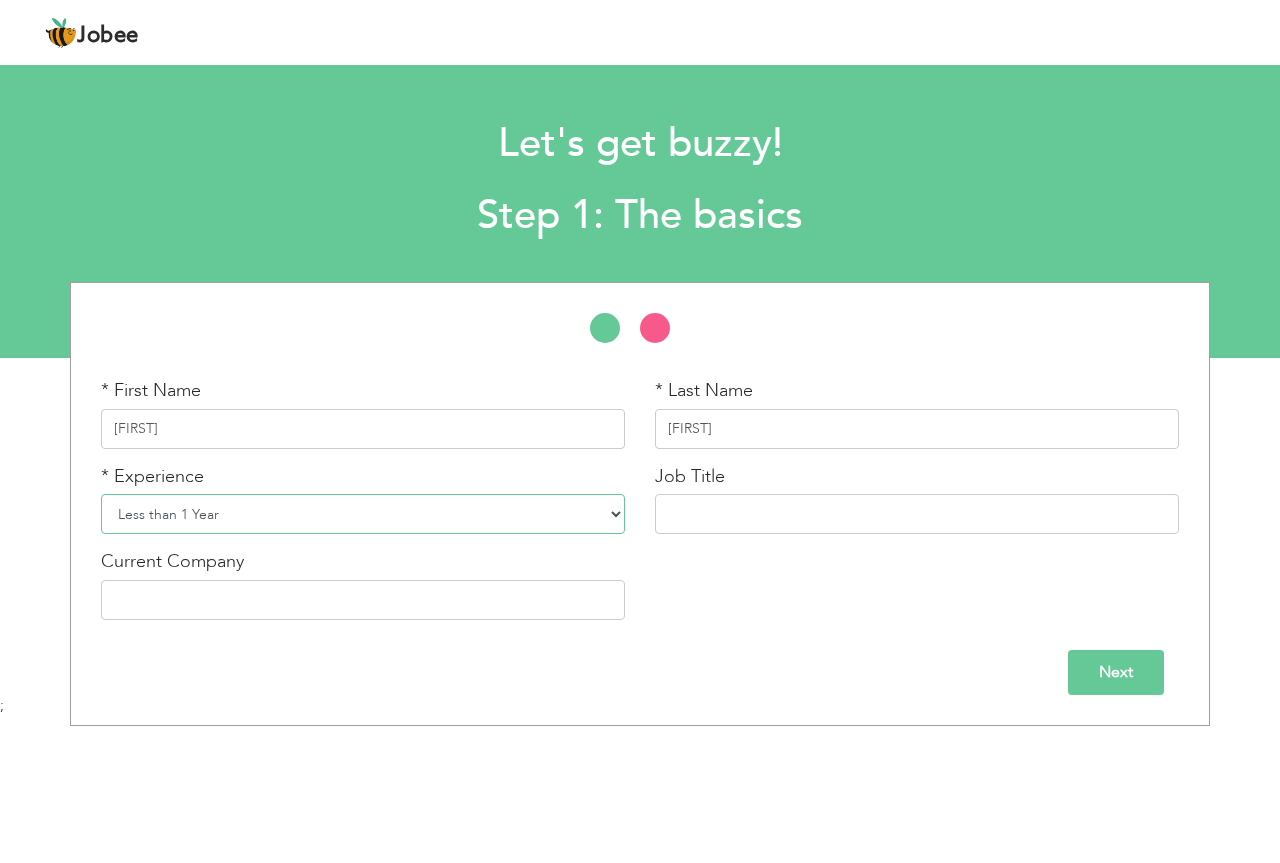 click on "Entry Level
Less than 1 Year
1 Year
2 Years
3 Years
4 Years
5 Years
6 Years
7 Years
8 Years
9 Years
10 Years
11 Years
12 Years
13 Years
14 Years
15 Years
16 Years
17 Years
18 Years
19 Years
20 Years
21 Years
22 Years
23 Years
24 Years
25 Years
26 Years
27 Years
28 Years
29 Years
30 Years
31 Years
32 Years
33 Years
34 Years
35 Years
More than 35 Years" at bounding box center [363, 514] 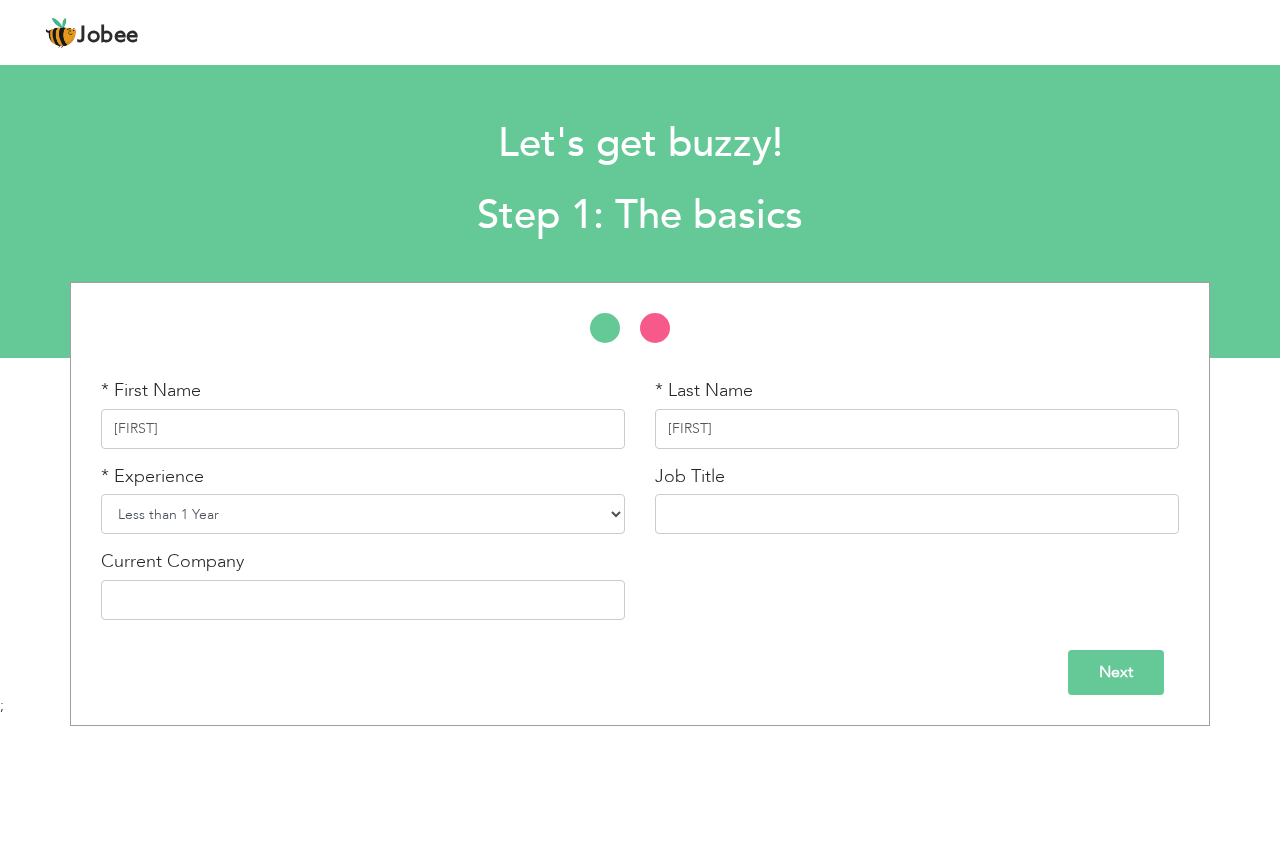 click on "Entry Level
Less than 1 Year
1 Year
2 Years
3 Years
4 Years
5 Years
6 Years
7 Years
8 Years
9 Years
10 Years
11 Years
12 Years
13 Years
14 Years
15 Years
16 Years
17 Years
18 Years
19 Years
20 Years
21 Years
22 Years
23 Years
24 Years
25 Years
26 Years
27 Years
28 Years
29 Years
30 Years
31 Years
32 Years
33 Years
34 Years
35 Years
More than 35 Years" at bounding box center (363, 514) 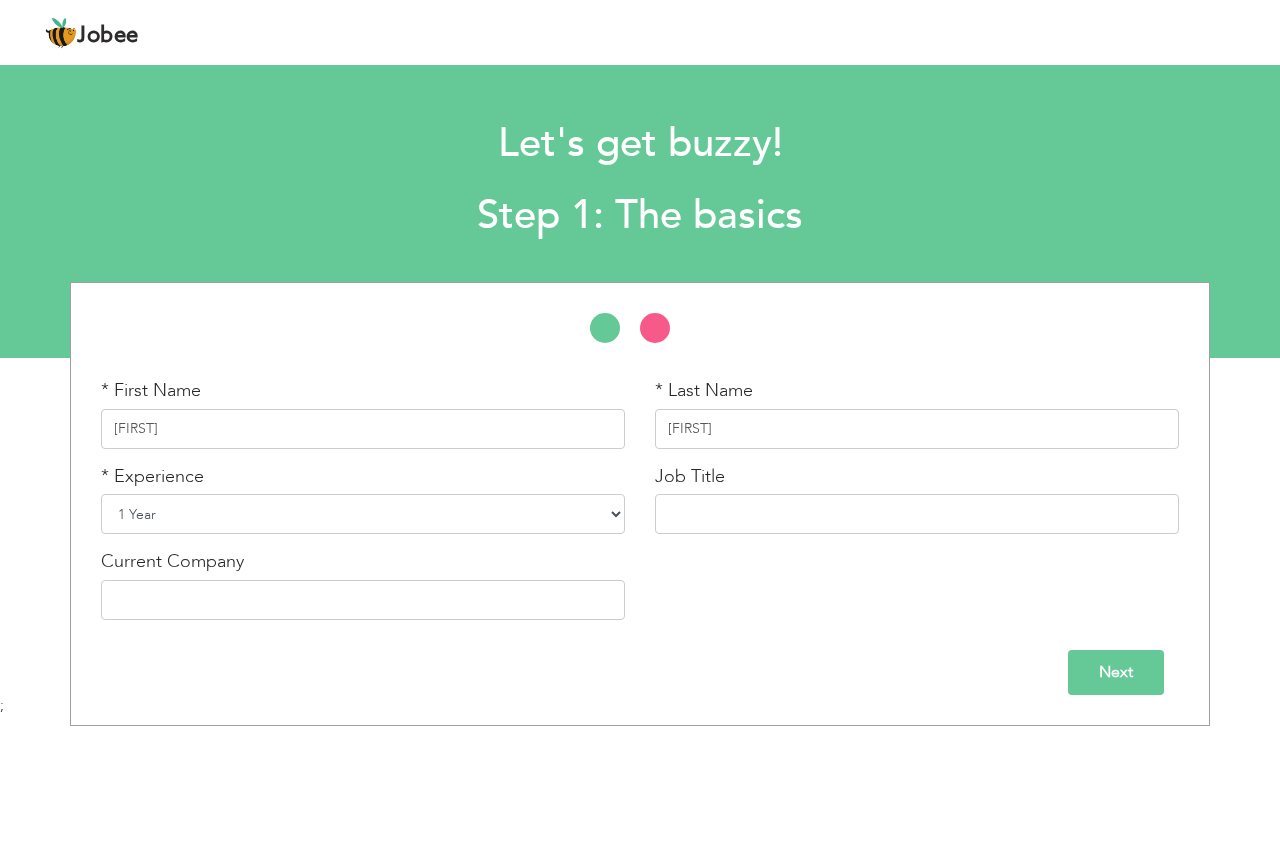 click on "Entry Level
Less than 1 Year
1 Year
2 Years
3 Years
4 Years
5 Years
6 Years
7 Years
8 Years
9 Years
10 Years
11 Years
12 Years
13 Years
14 Years
15 Years
16 Years
17 Years
18 Years
19 Years
20 Years
21 Years
22 Years
23 Years
24 Years
25 Years
26 Years
27 Years
28 Years
29 Years
30 Years
31 Years
32 Years
33 Years
34 Years
35 Years
More than 35 Years" at bounding box center [363, 514] 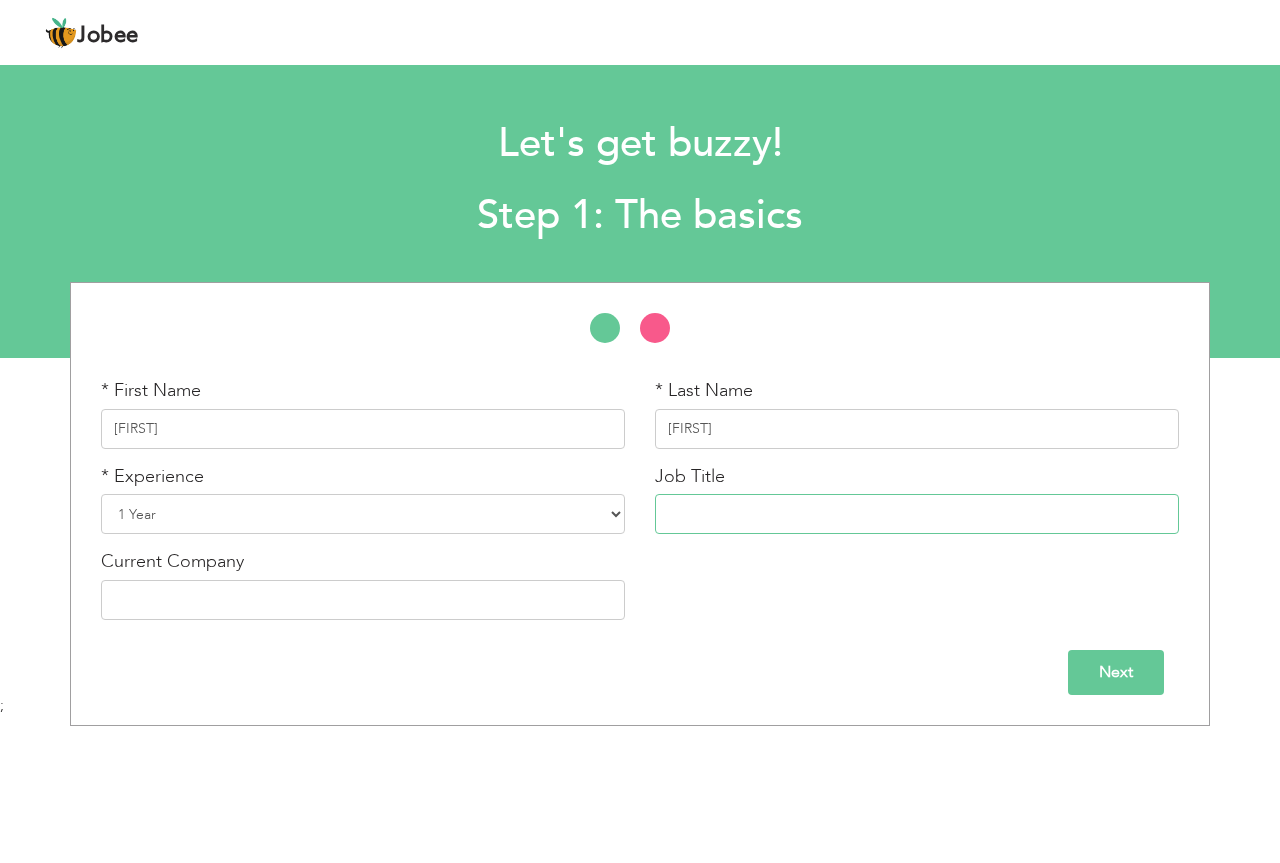 click at bounding box center (917, 514) 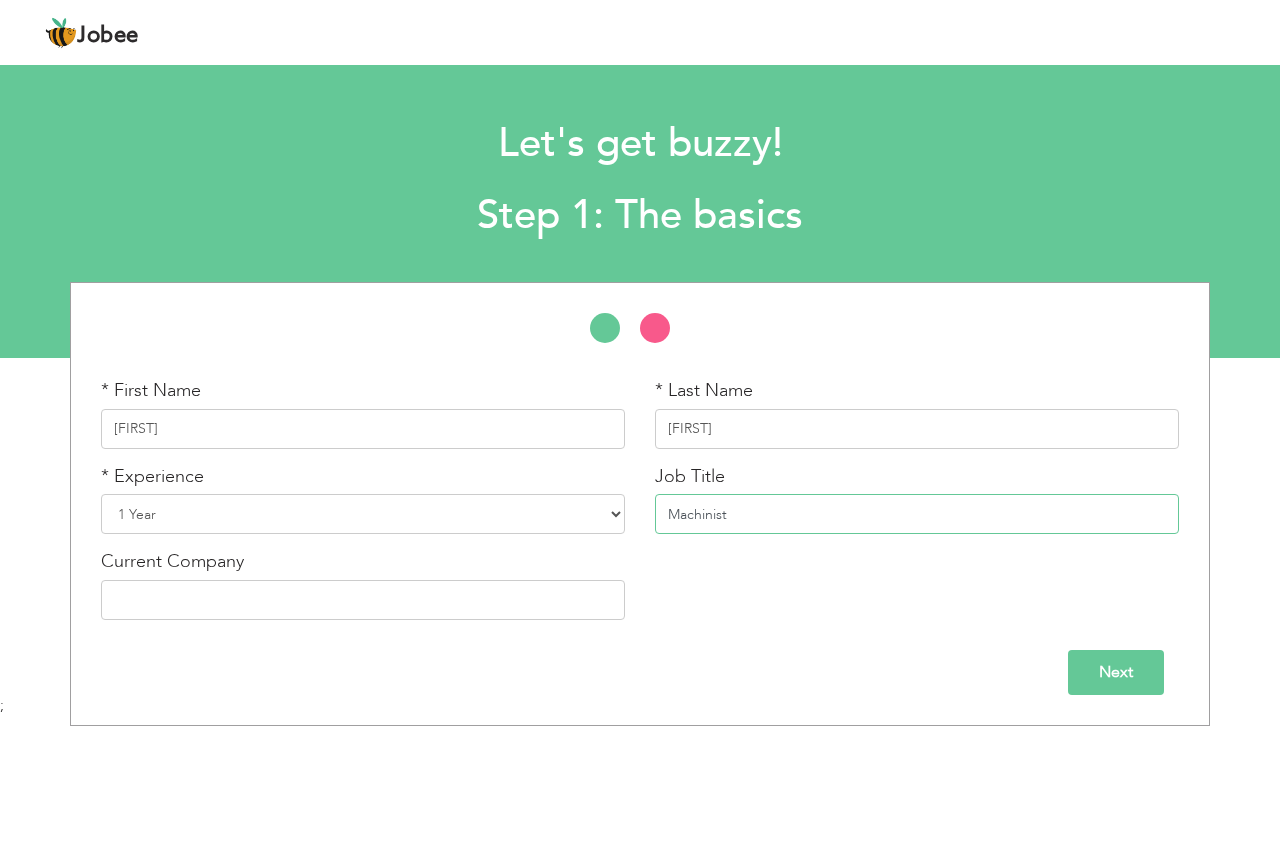 type on "Machinist" 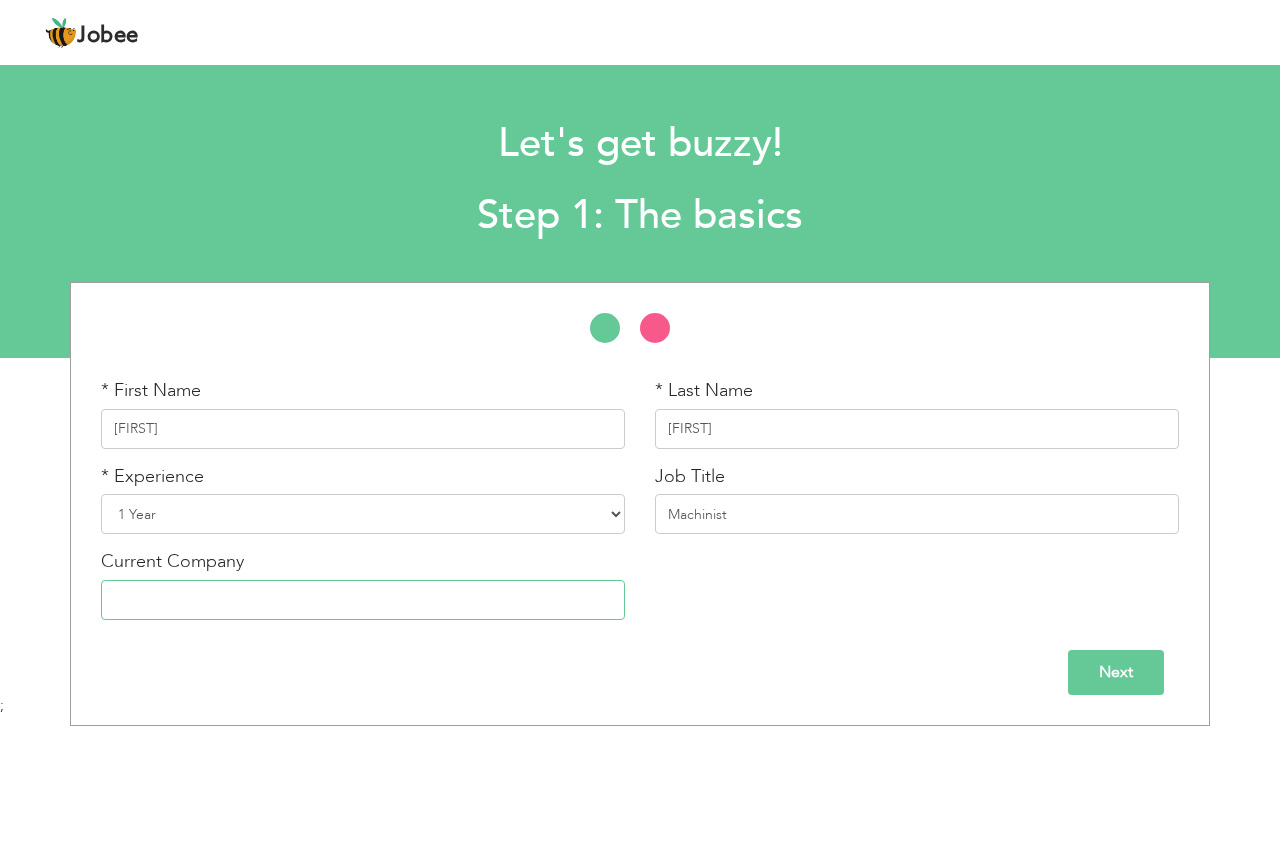 click at bounding box center (363, 600) 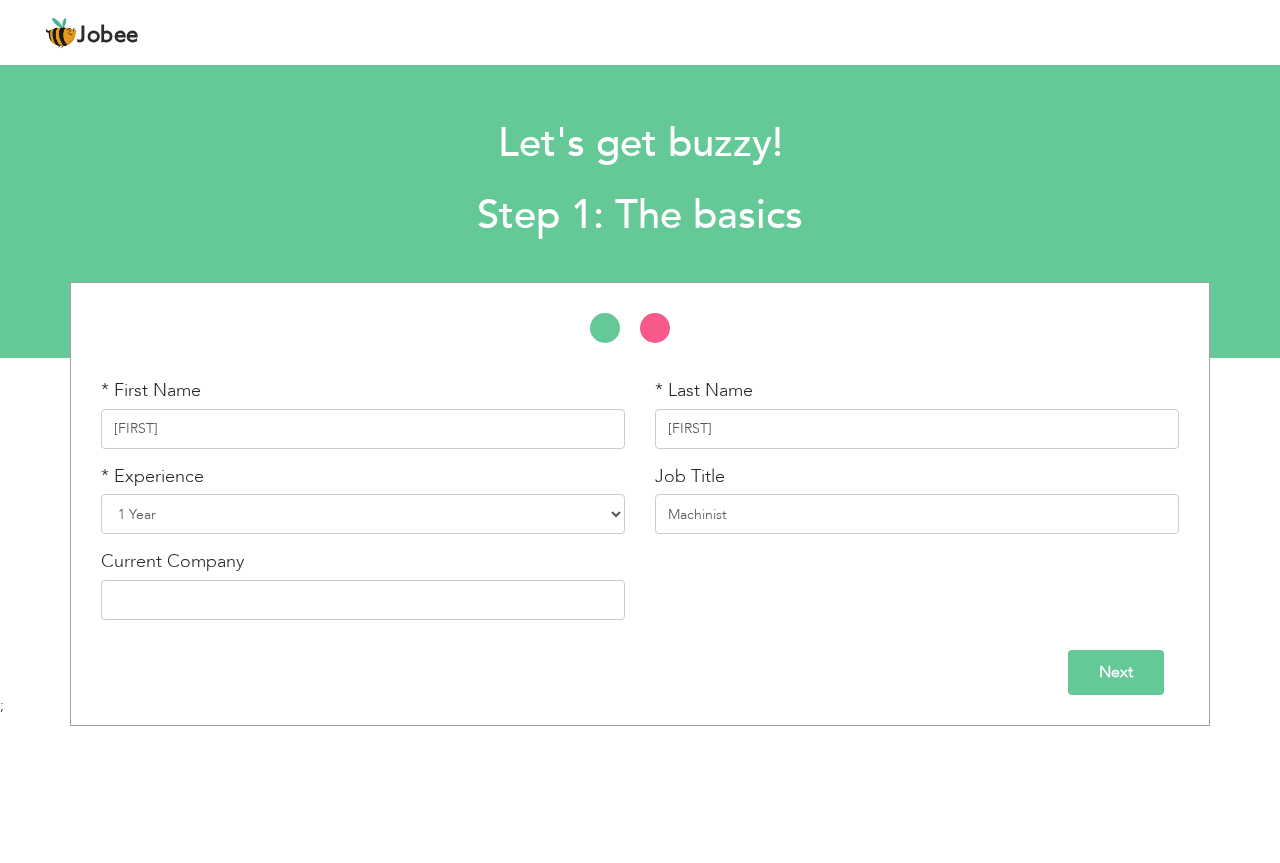click on "Next" at bounding box center [1116, 672] 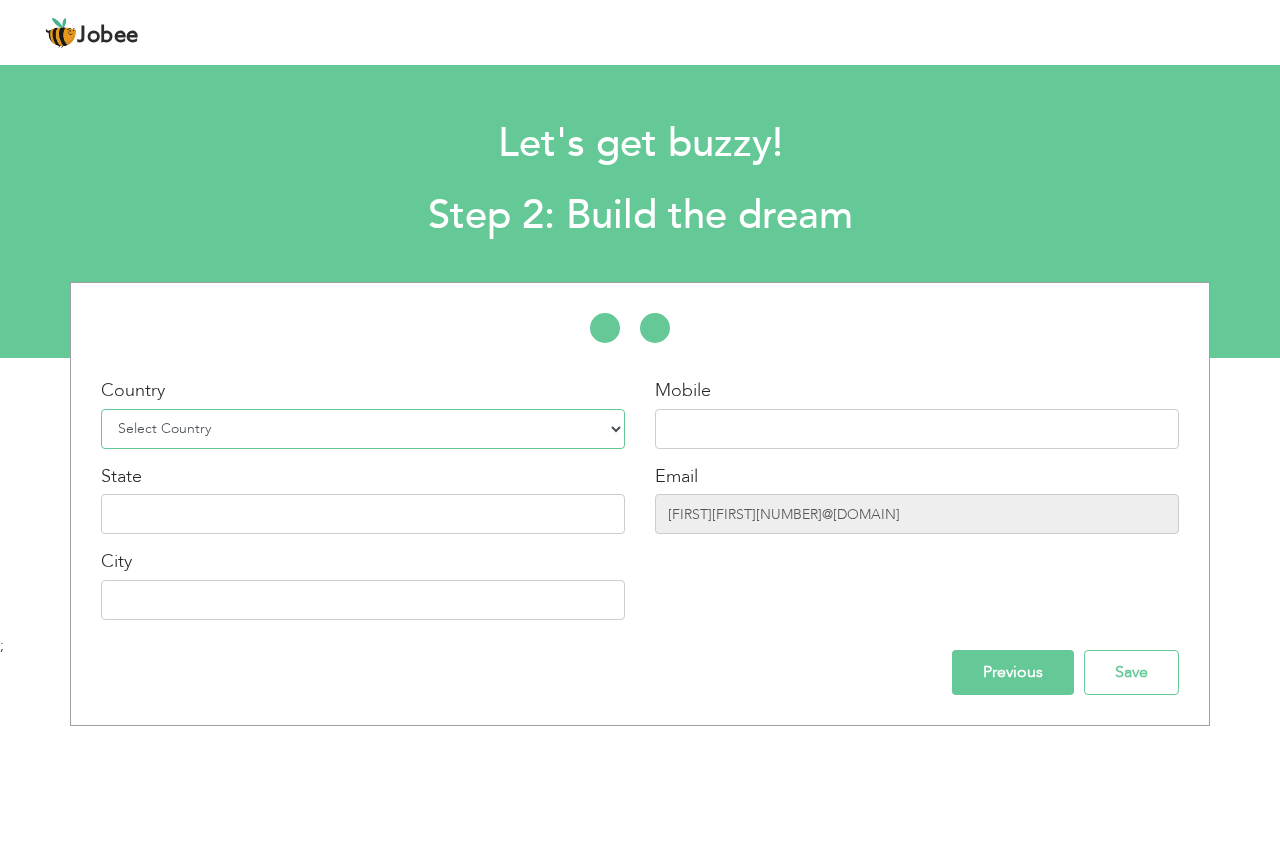 click on "Select Country
Afghanistan
Albania
Algeria
American Samoa
Andorra
Angola
Anguilla
Antarctica
Antigua and Barbuda
Argentina
Armenia
Aruba
Australia
Austria
Azerbaijan
Bahamas
Bahrain
Bangladesh
Barbados
Belarus
Belgium
Belize
Benin
Bermuda
Bhutan
Bolivia
Bosnia-Herzegovina
Botswana
Bouvet Island
Brazil
British Indian Ocean Territory
Brunei Darussalam
Bulgaria
Burkina Faso
Burundi
Cambodia
Cameroon
Canada
Cape Verde
Cayman Islands
Central African Republic
Chad
Chile
China
Christmas Island
Cocos (Keeling) Islands
Colombia
Comoros
Congo
Congo, Dem. Republic
Cook Islands
Costa Rica
Croatia
Cuba
Cyprus
Czech Rep
Denmark
Djibouti
Dominica
Dominican Republic
Ecuador
Egypt
El Salvador
Equatorial Guinea
Eritrea
Estonia
Ethiopia
European Union
Falkland Islands (Malvinas)
Faroe Islands
Fiji
Finland
France
French Guiana
French Southern Territories
Gabon
Gambia
Georgia" at bounding box center [363, 429] 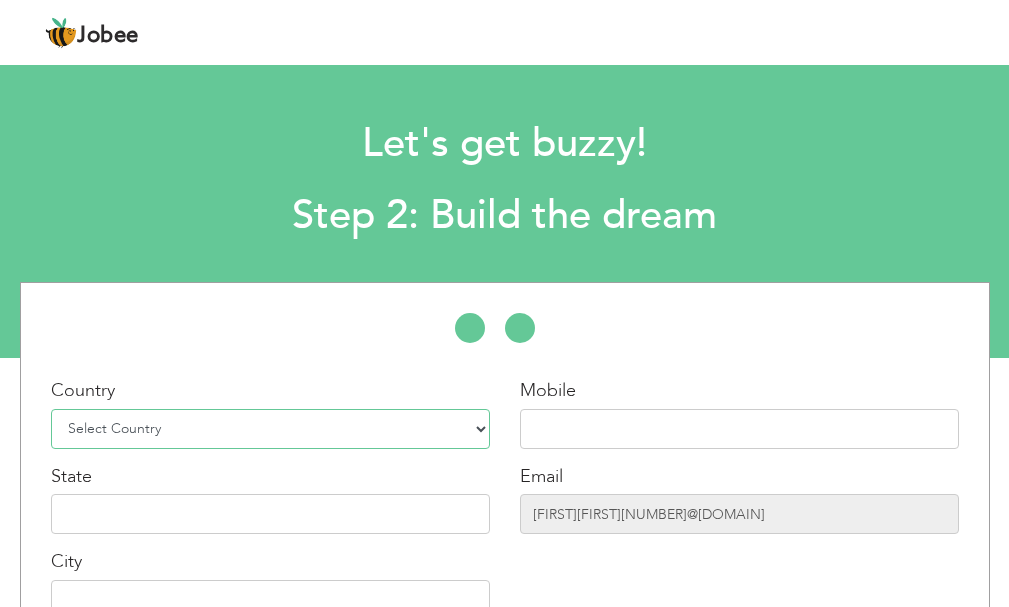 click on "Select Country
Afghanistan
Albania
Algeria
American Samoa
Andorra
Angola
Anguilla
Antarctica
Antigua and Barbuda
Argentina
Armenia
Aruba
Australia
Austria
Azerbaijan
Bahamas
Bahrain
Bangladesh
Barbados
Belarus
Belgium
Belize
Benin
Bermuda
Bhutan
Bolivia
Bosnia-Herzegovina
Botswana
Bouvet Island
Brazil
British Indian Ocean Territory
Brunei Darussalam
Bulgaria
Burkina Faso
Burundi
Cambodia
Cameroon
Canada
Cape Verde
Cayman Islands
Central African Republic
Chad
Chile
China
Christmas Island
Cocos (Keeling) Islands
Colombia
Comoros
Congo
Congo, Dem. Republic
Cook Islands
Costa Rica
Croatia
Cuba
Cyprus
Czech Rep
Denmark
Djibouti
Dominica
Dominican Republic
Ecuador
Egypt
El Salvador
Equatorial Guinea
Eritrea
Estonia
Ethiopia
European Union
Falkland Islands (Malvinas)
Faroe Islands
Fiji
Finland
France
French Guiana
French Southern Territories
Gabon
Gambia
Georgia" at bounding box center (270, 429) 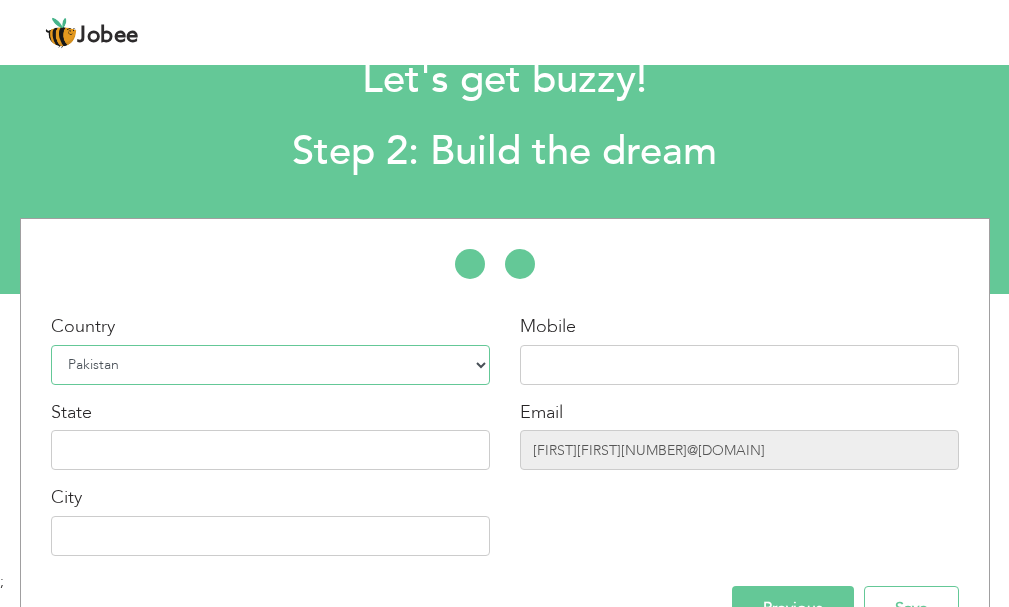 scroll, scrollTop: 100, scrollLeft: 0, axis: vertical 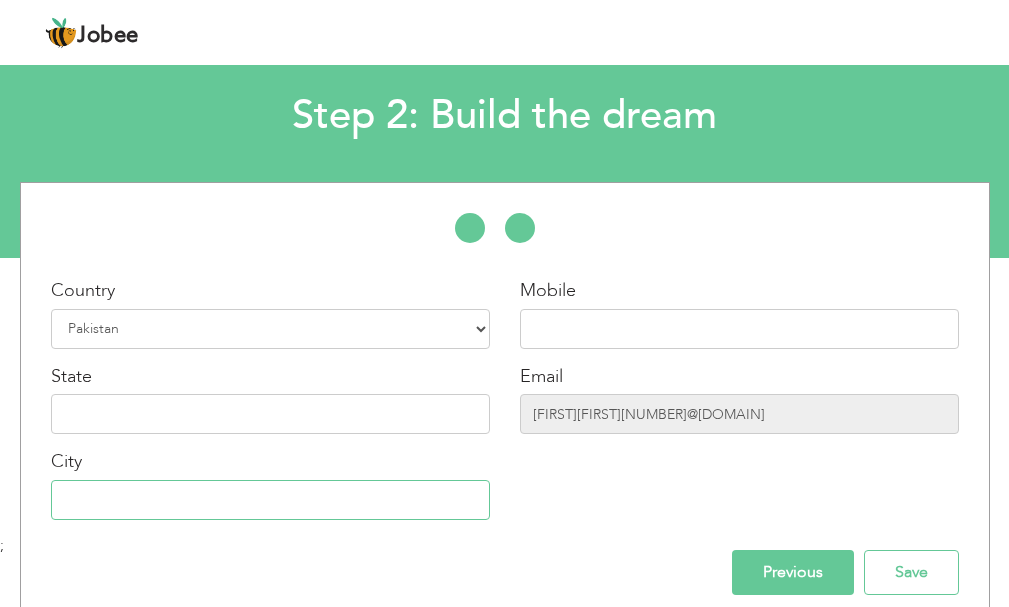click at bounding box center [270, 500] 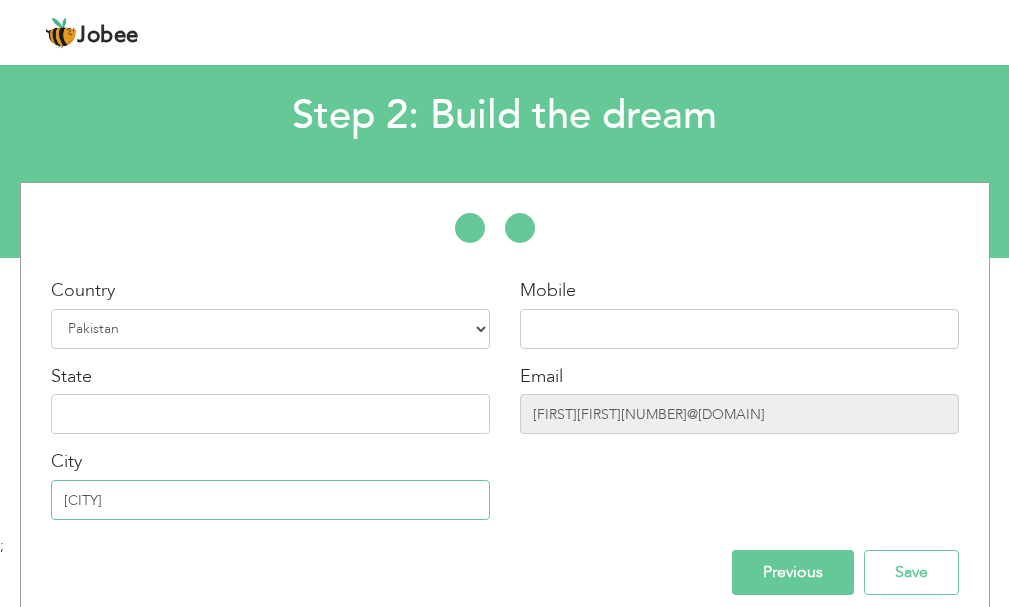 type on "Mian Channu" 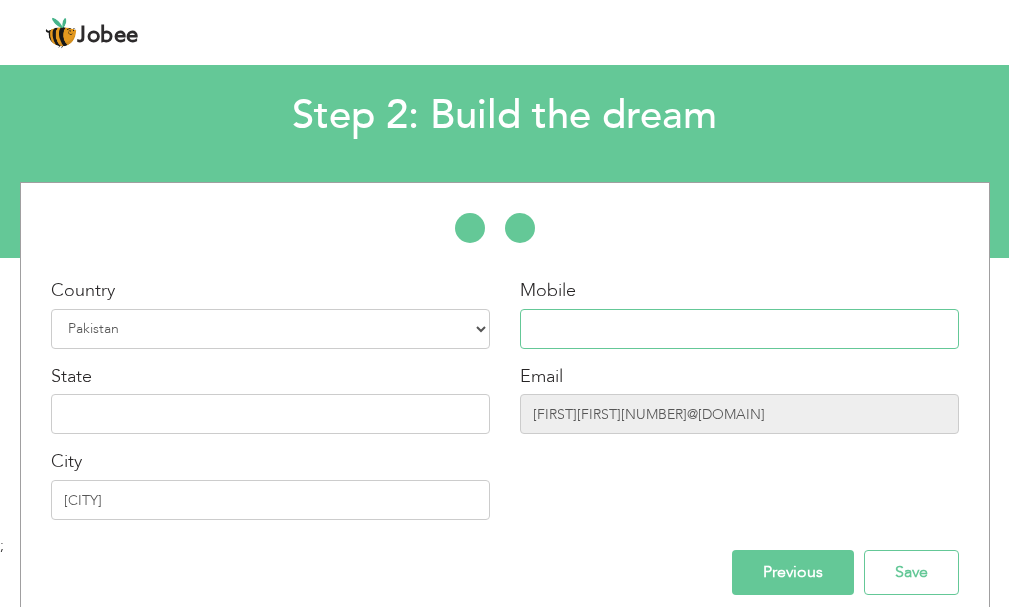 click at bounding box center [739, 329] 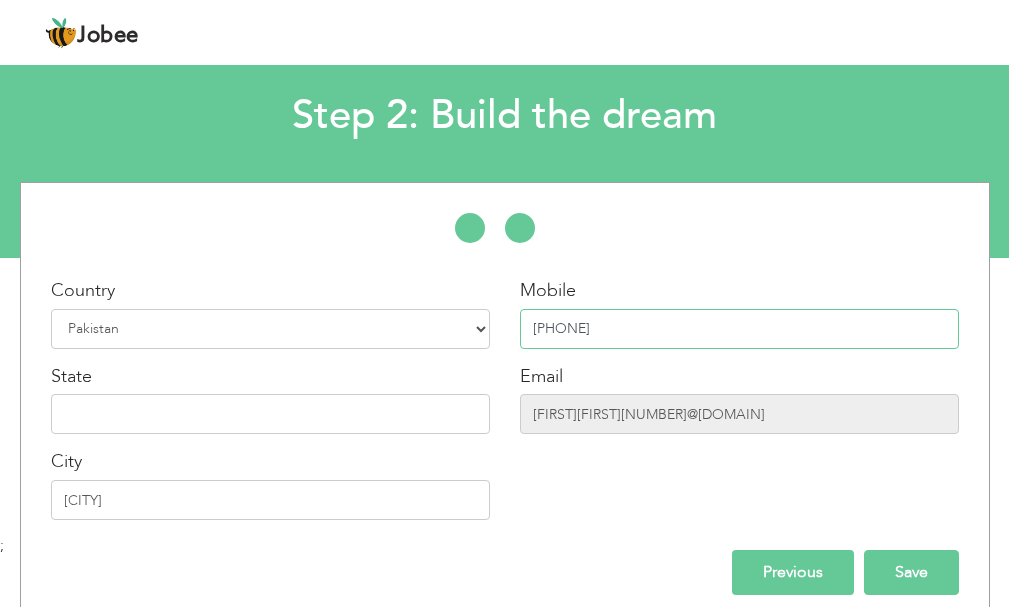 type on "+923709133824" 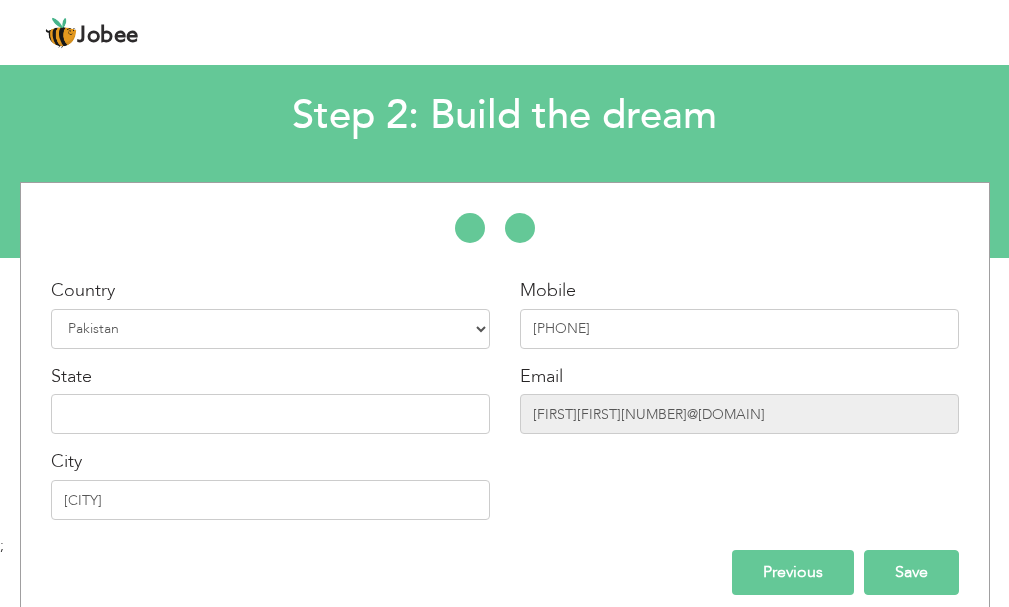 click on "Save" at bounding box center (911, 572) 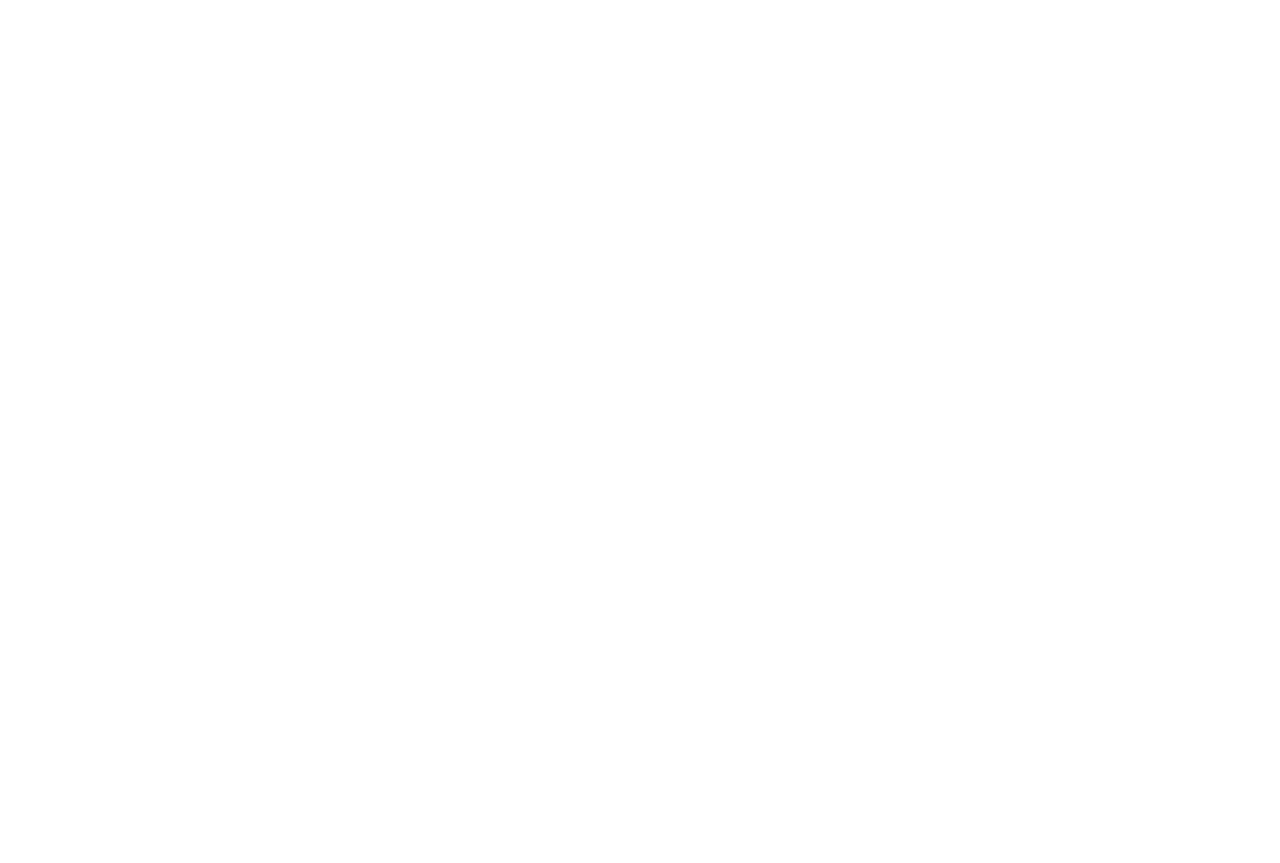 scroll, scrollTop: 0, scrollLeft: 0, axis: both 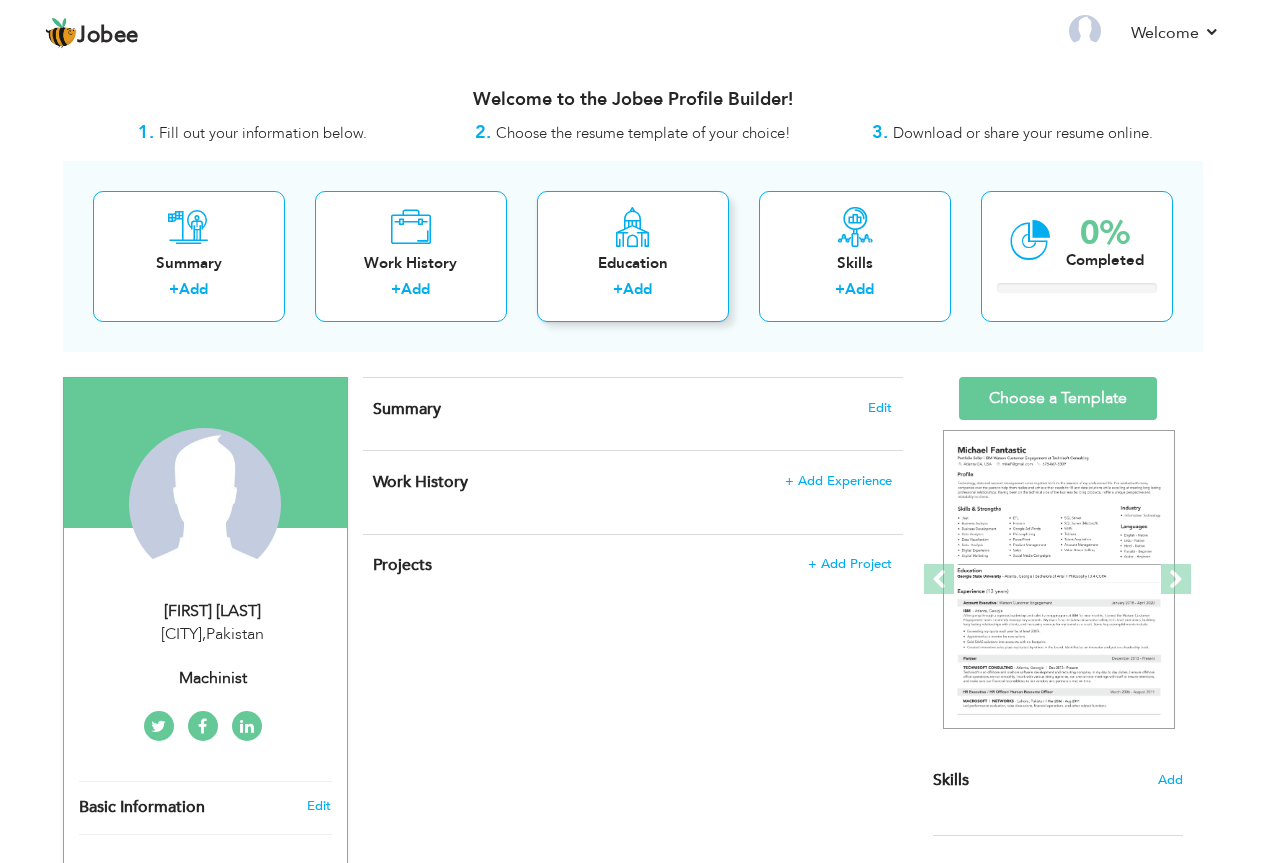 click on "Add" at bounding box center (637, 289) 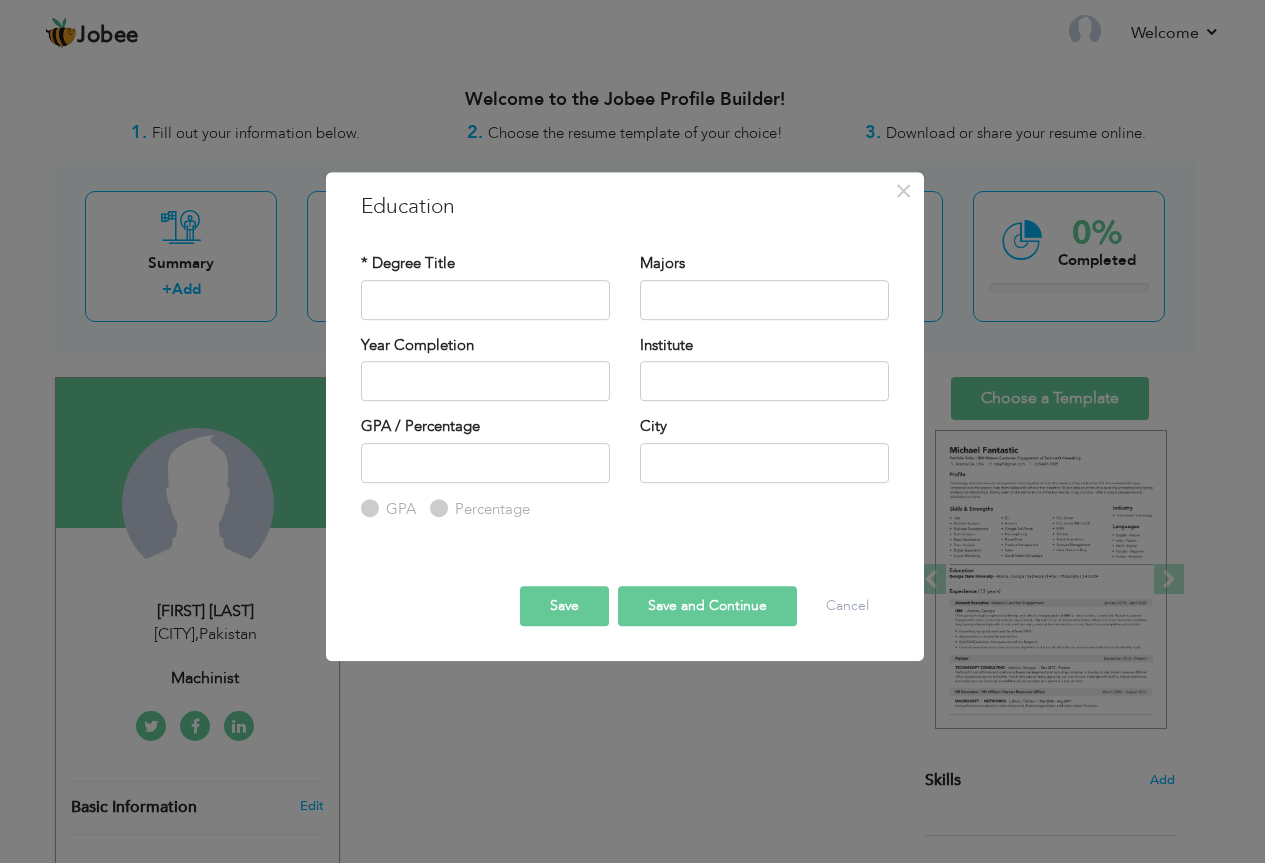 radio on "true" 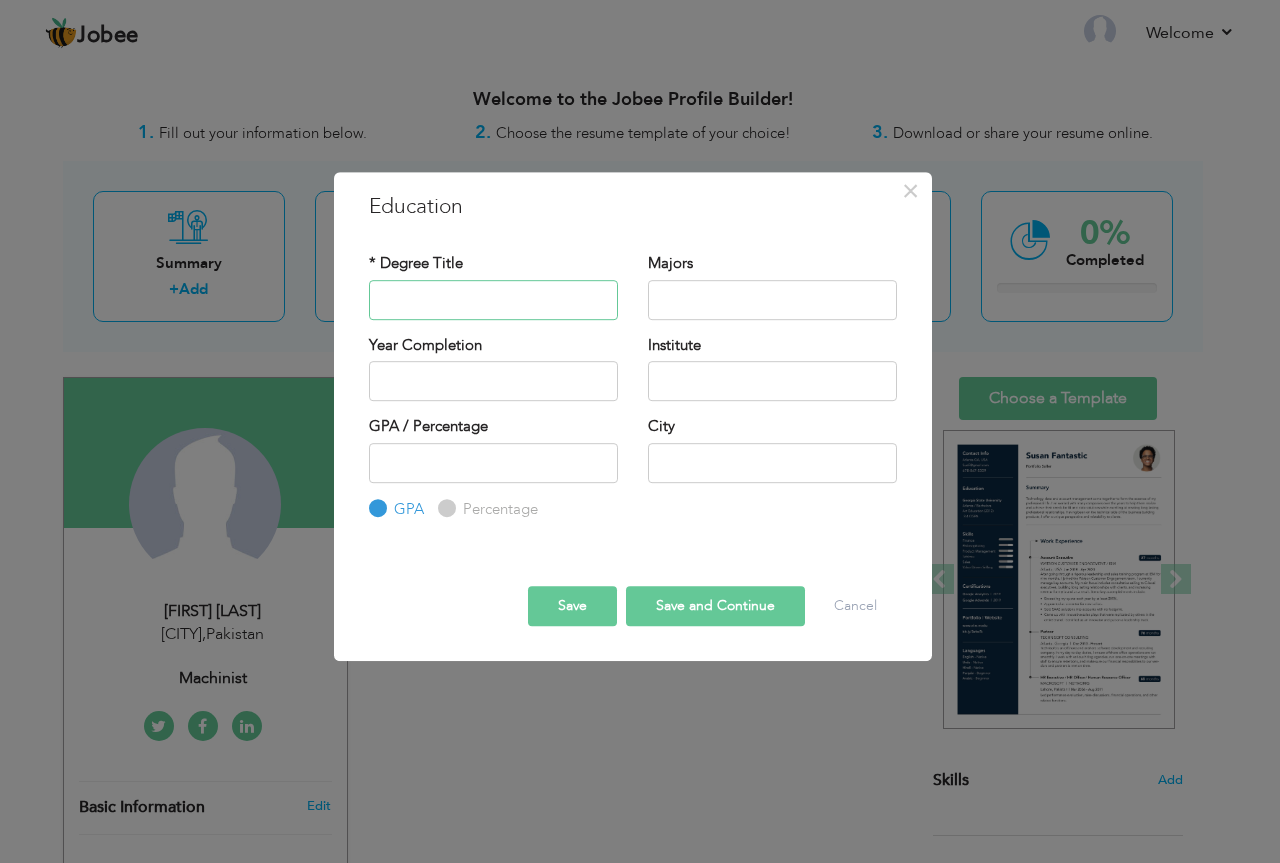 scroll, scrollTop: 0, scrollLeft: 0, axis: both 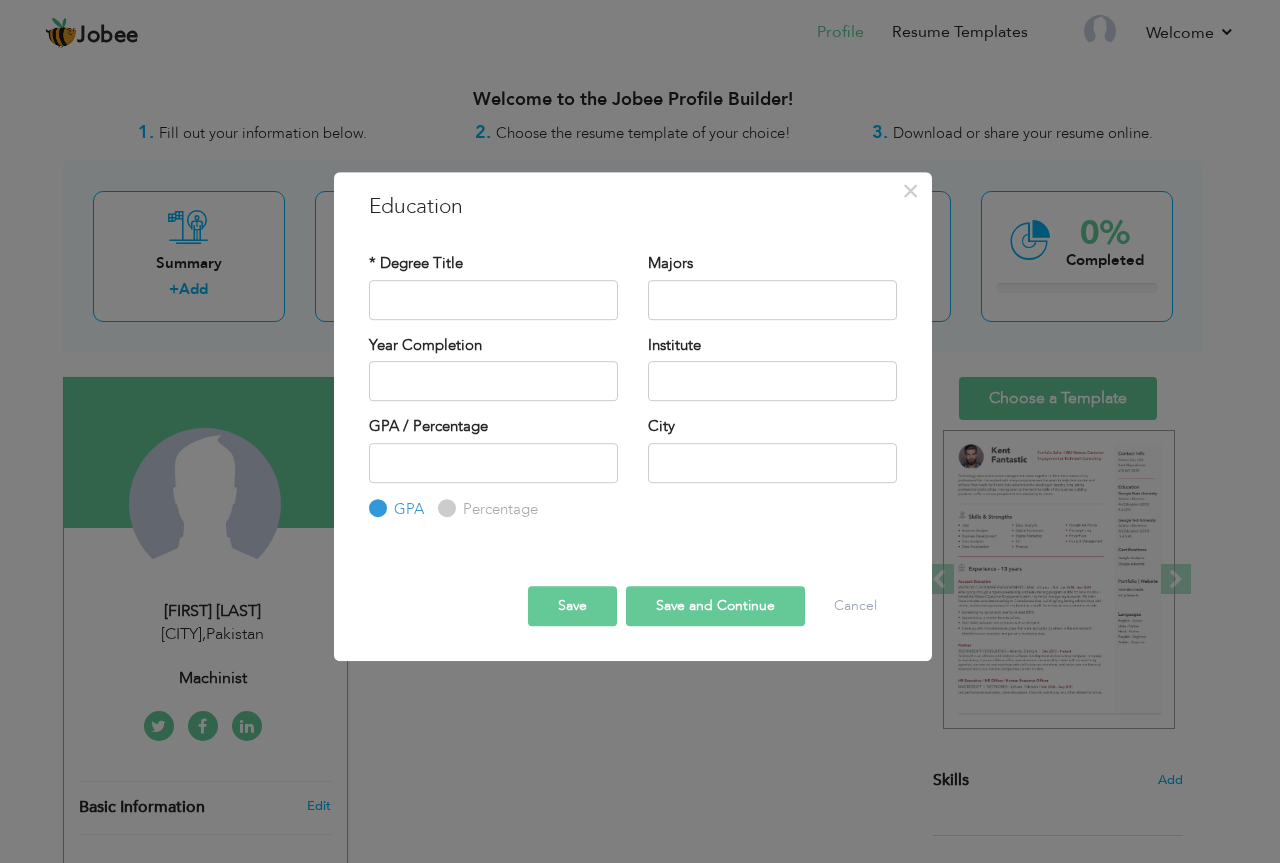 click on "Percentage" at bounding box center [444, 508] 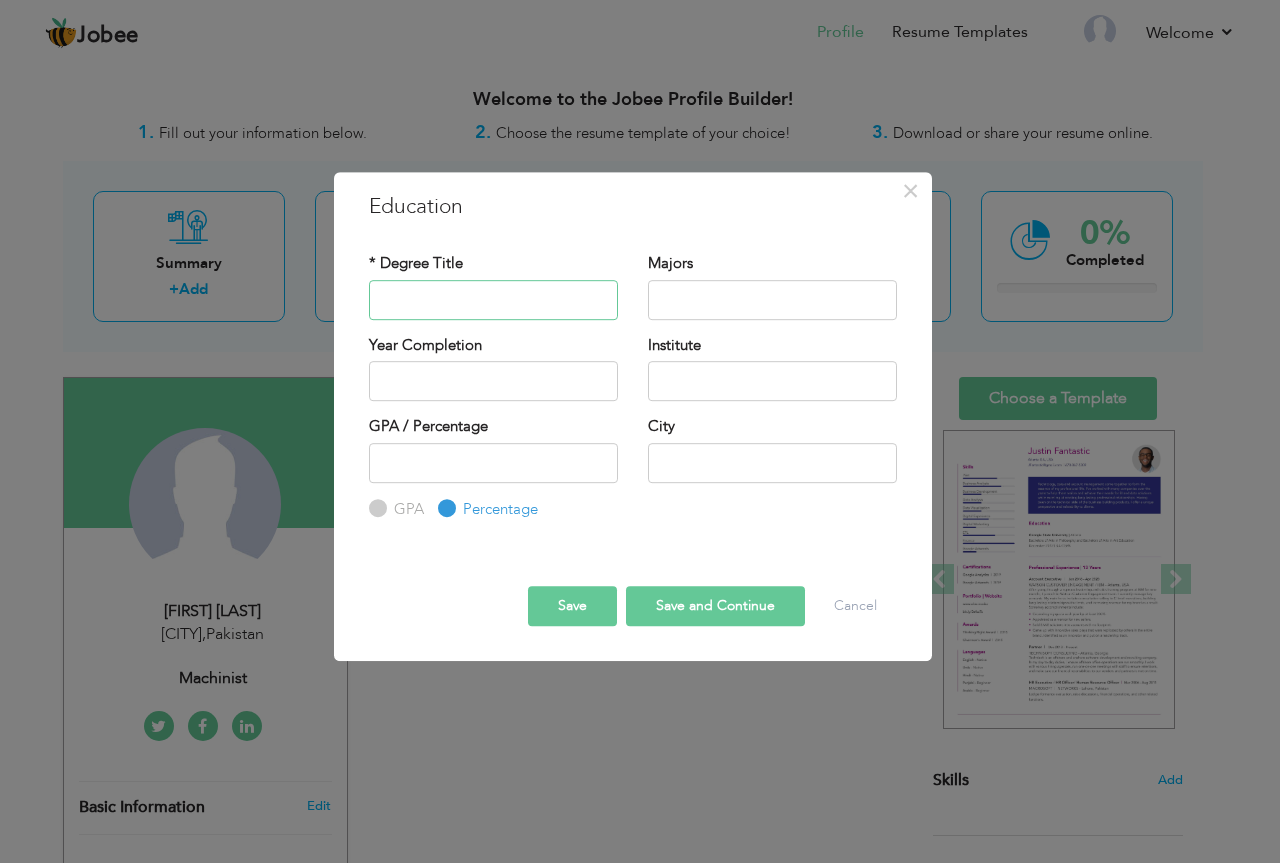 click at bounding box center [493, 300] 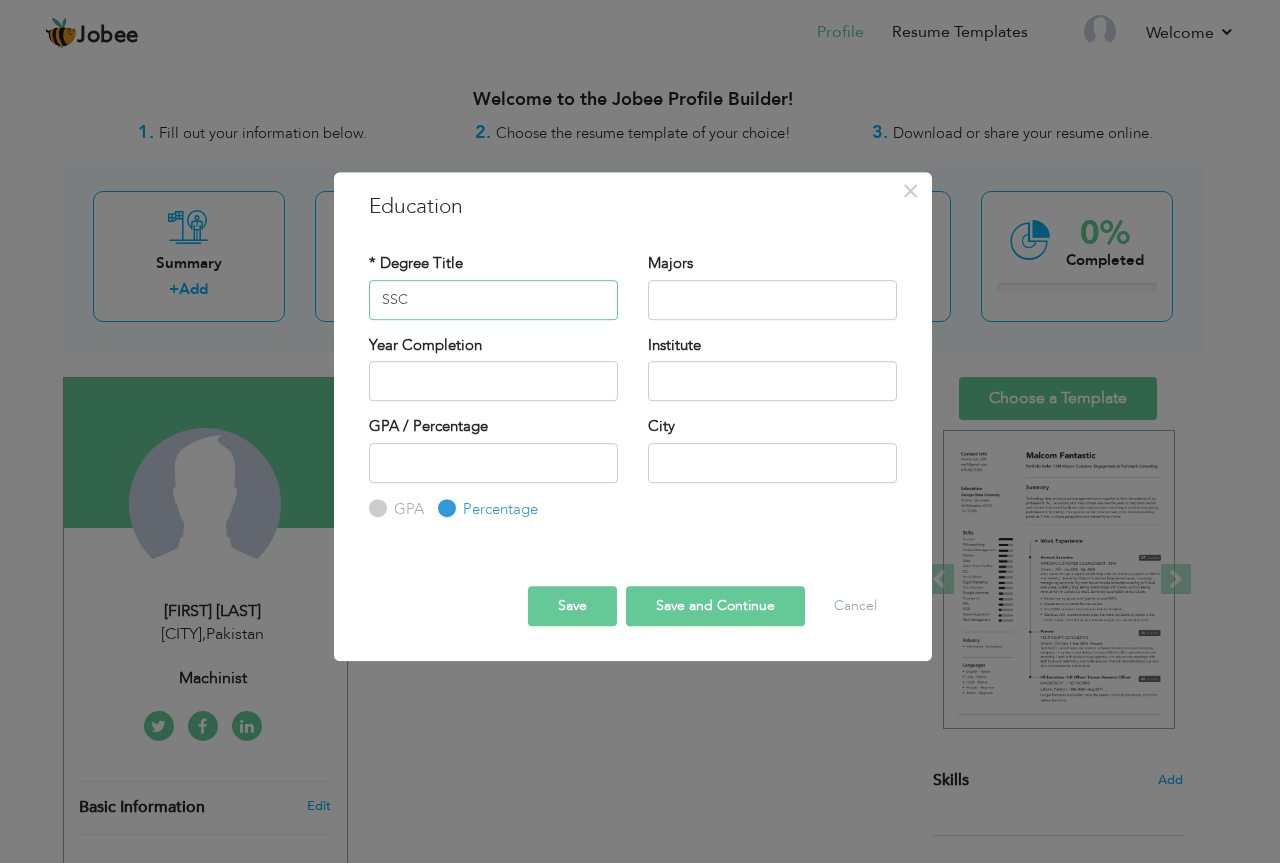 type on "SSC" 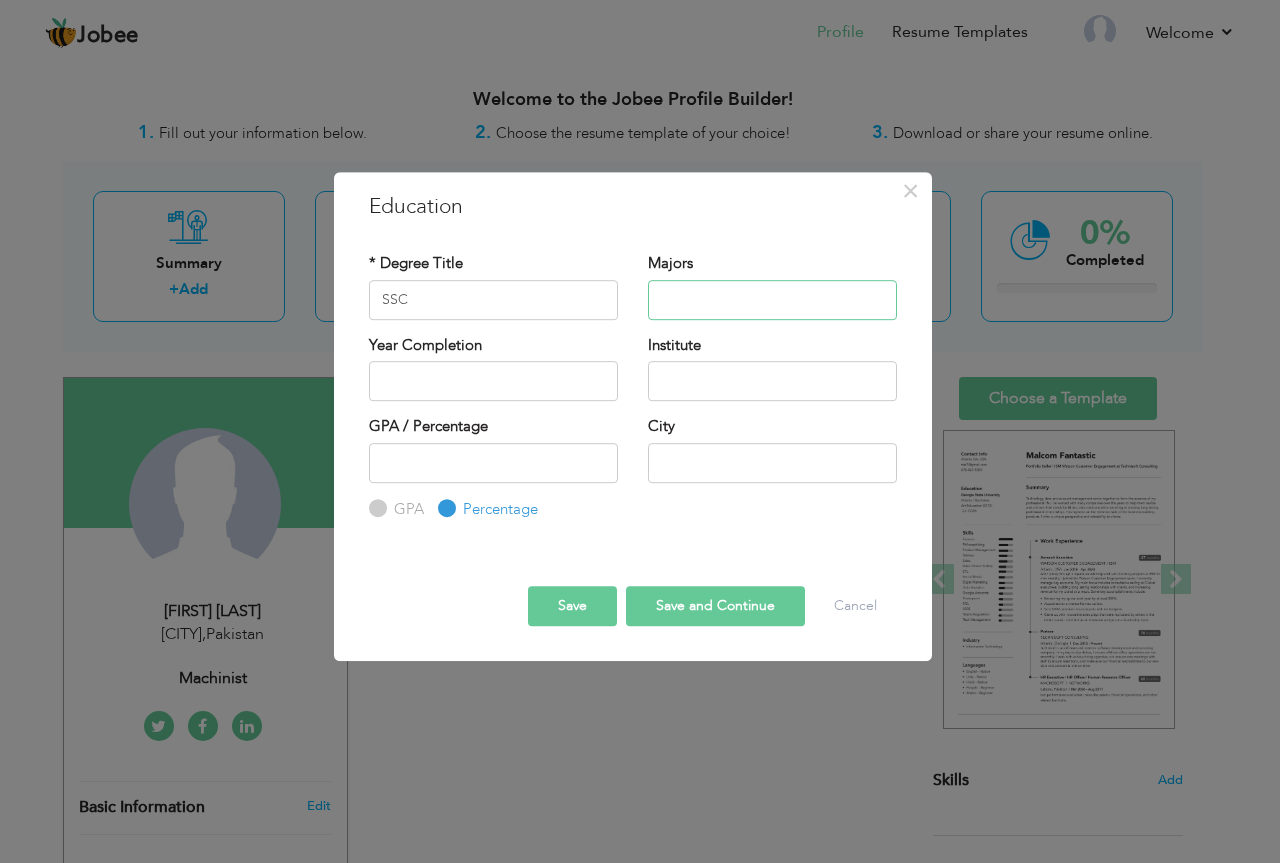 click at bounding box center (772, 300) 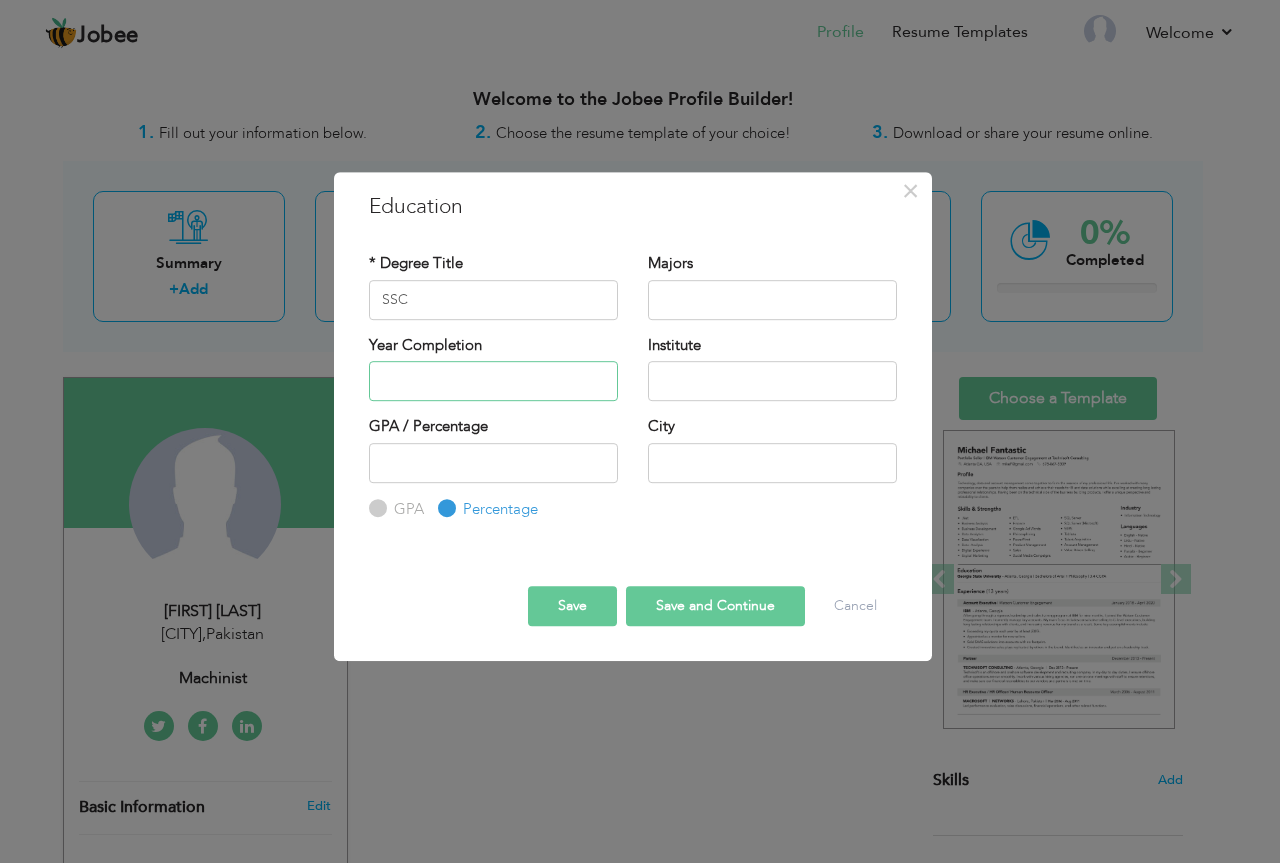 click at bounding box center [493, 381] 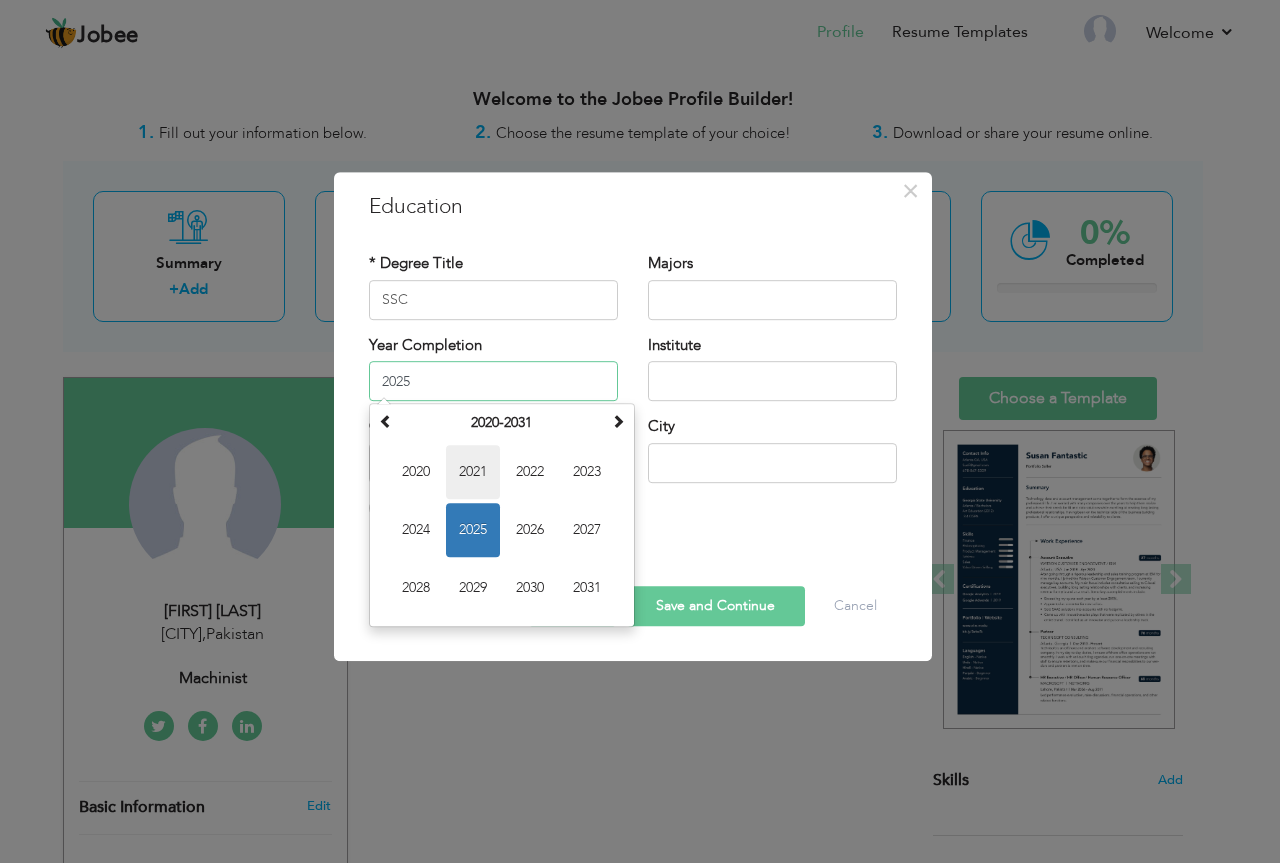 click on "2021" at bounding box center (473, 472) 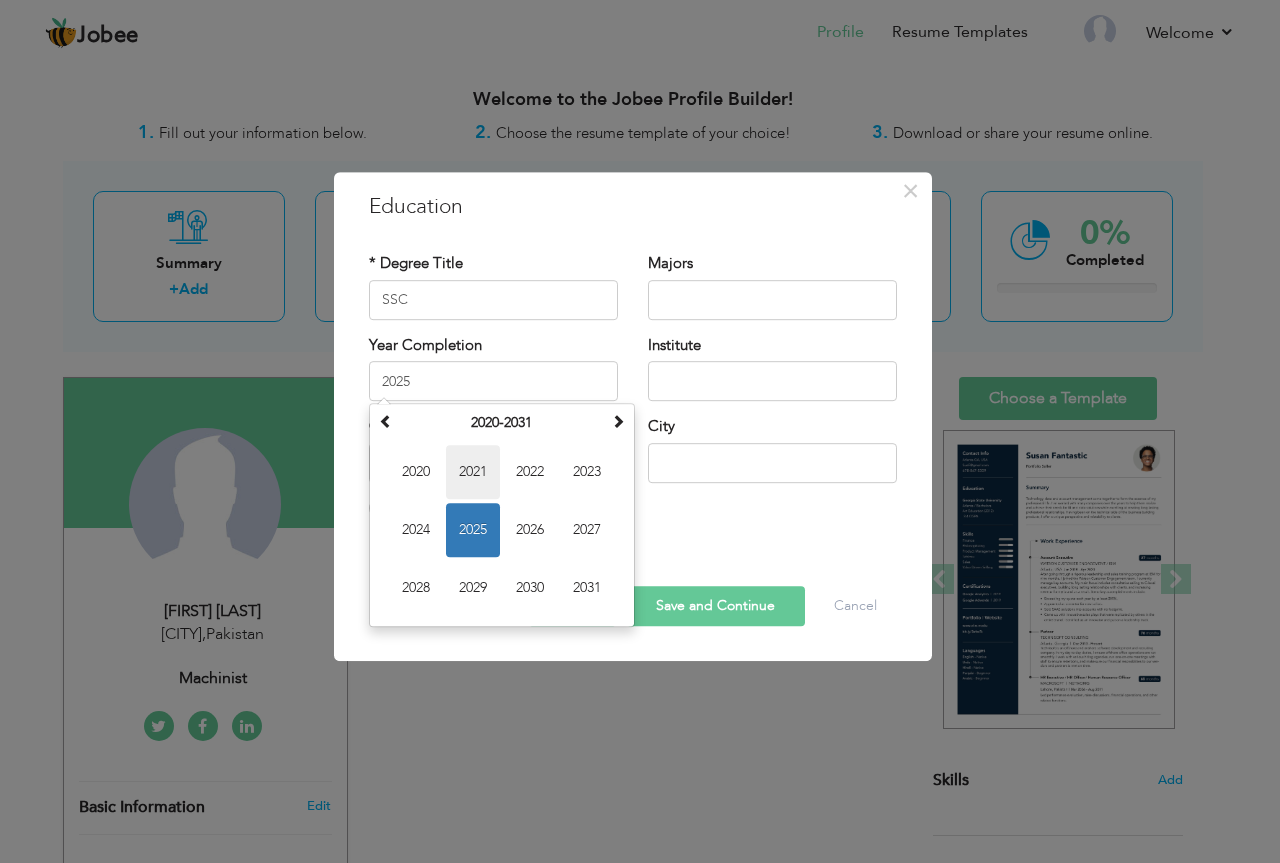 type on "2021" 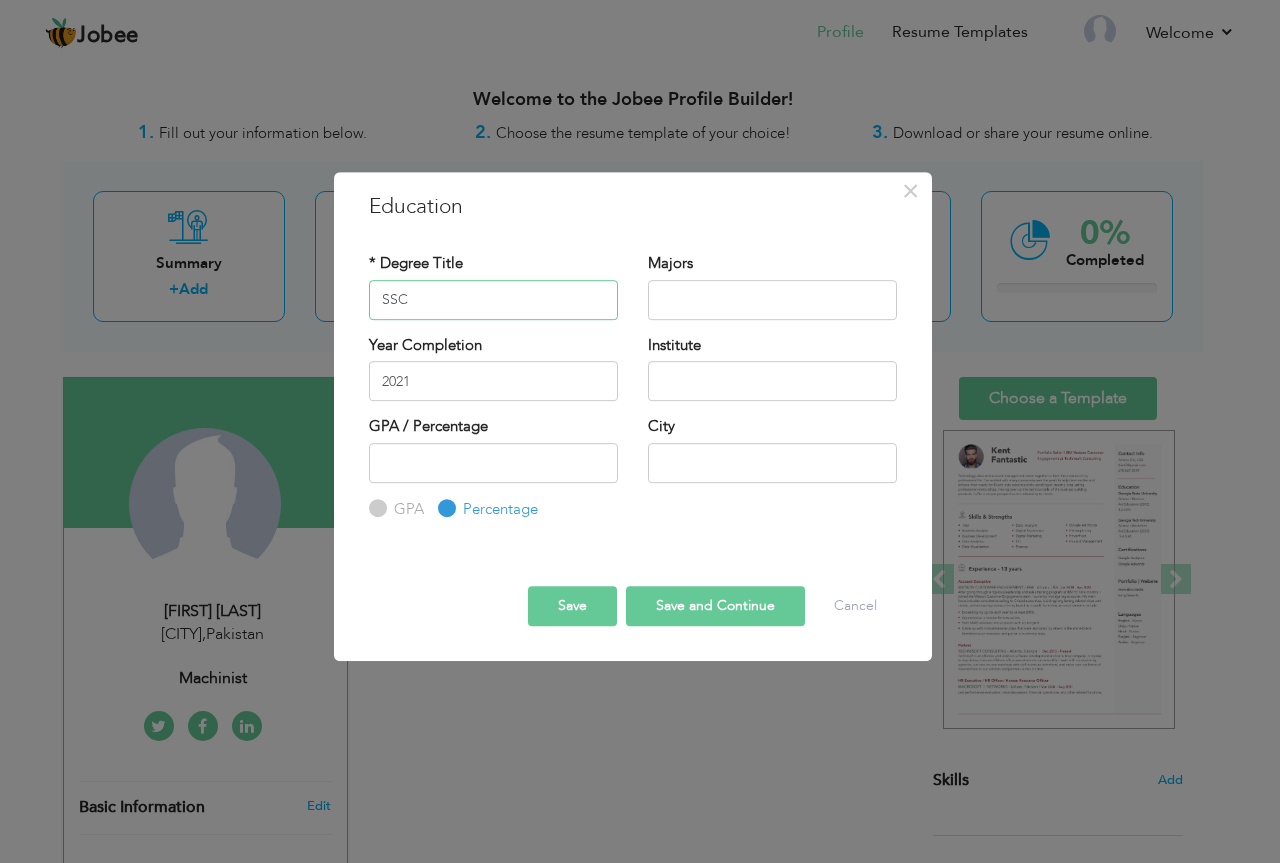 click on "SSC" at bounding box center (493, 300) 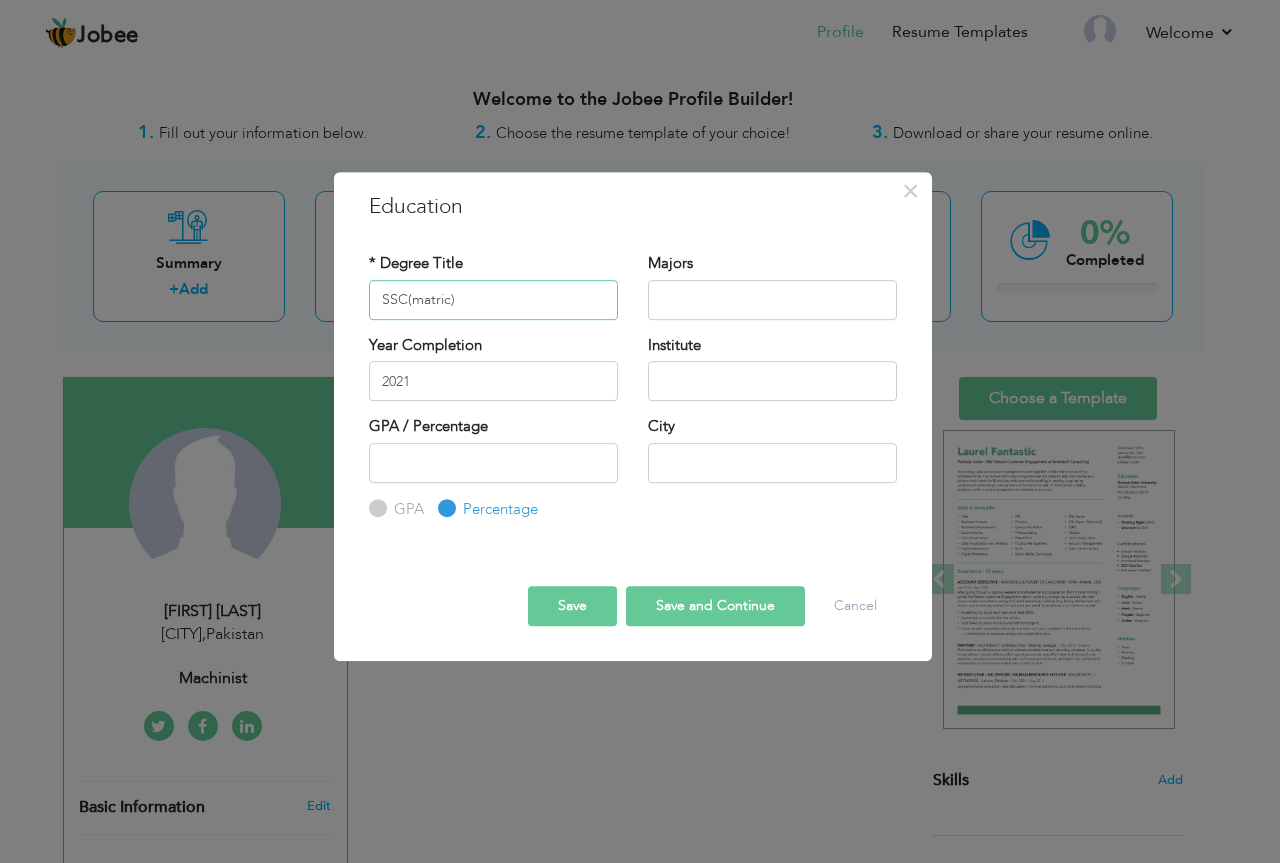 type on "SSC(matric)" 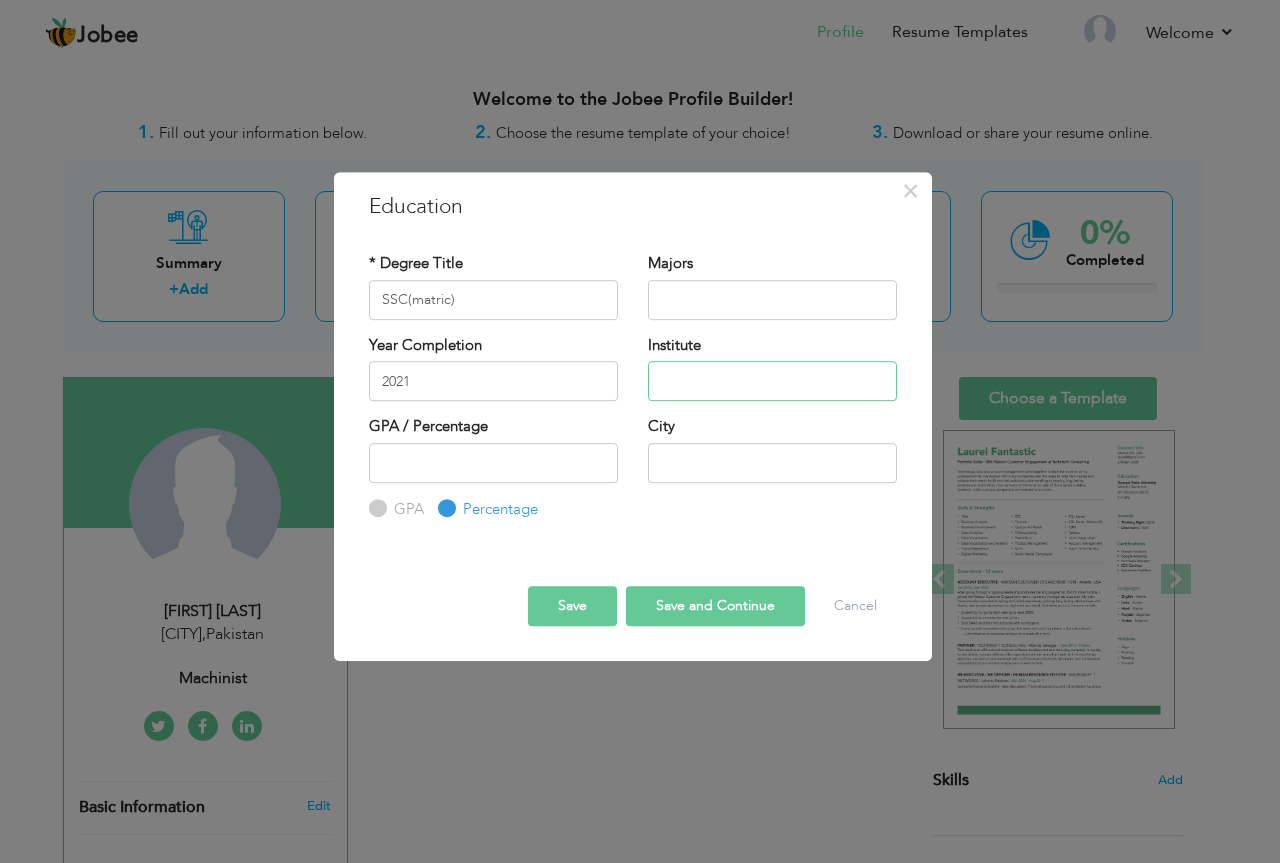 click at bounding box center [772, 381] 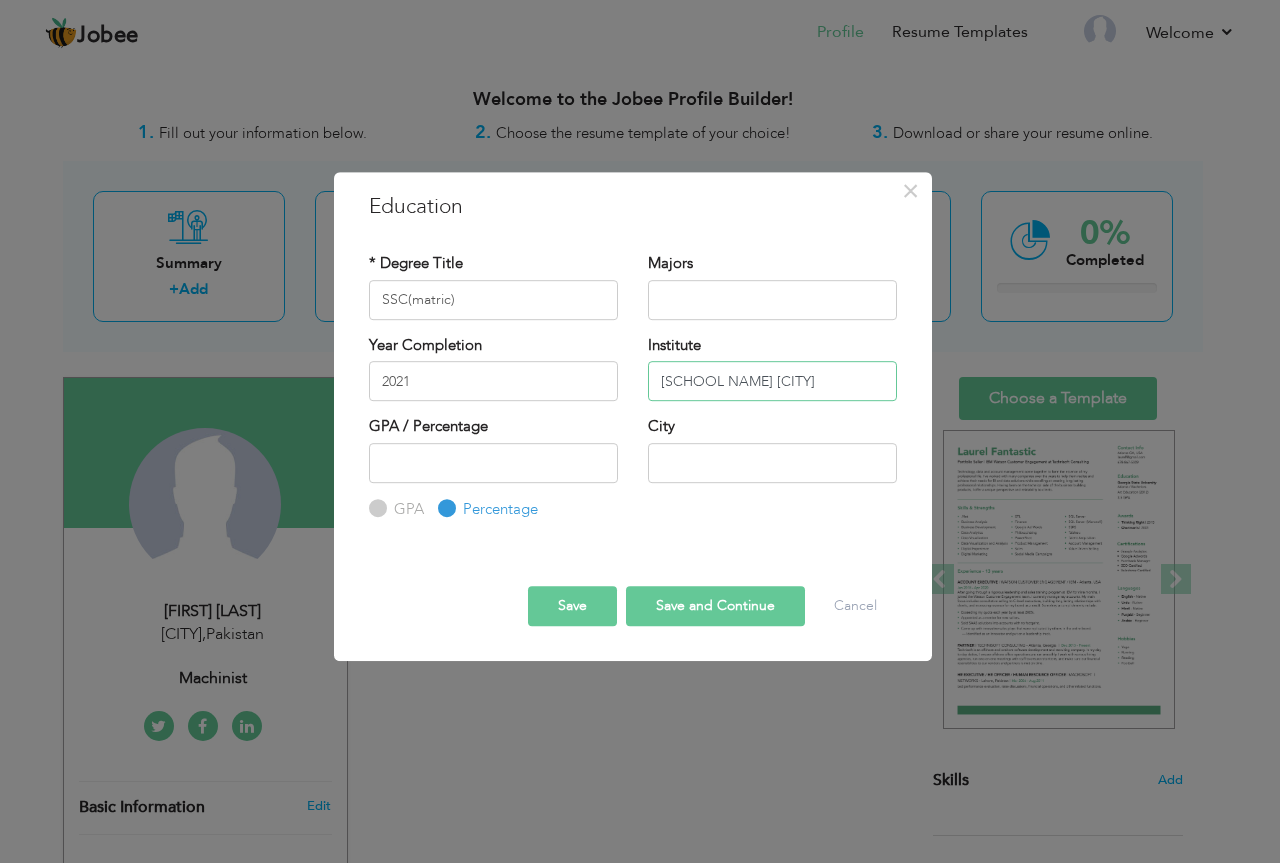scroll, scrollTop: 0, scrollLeft: 28, axis: horizontal 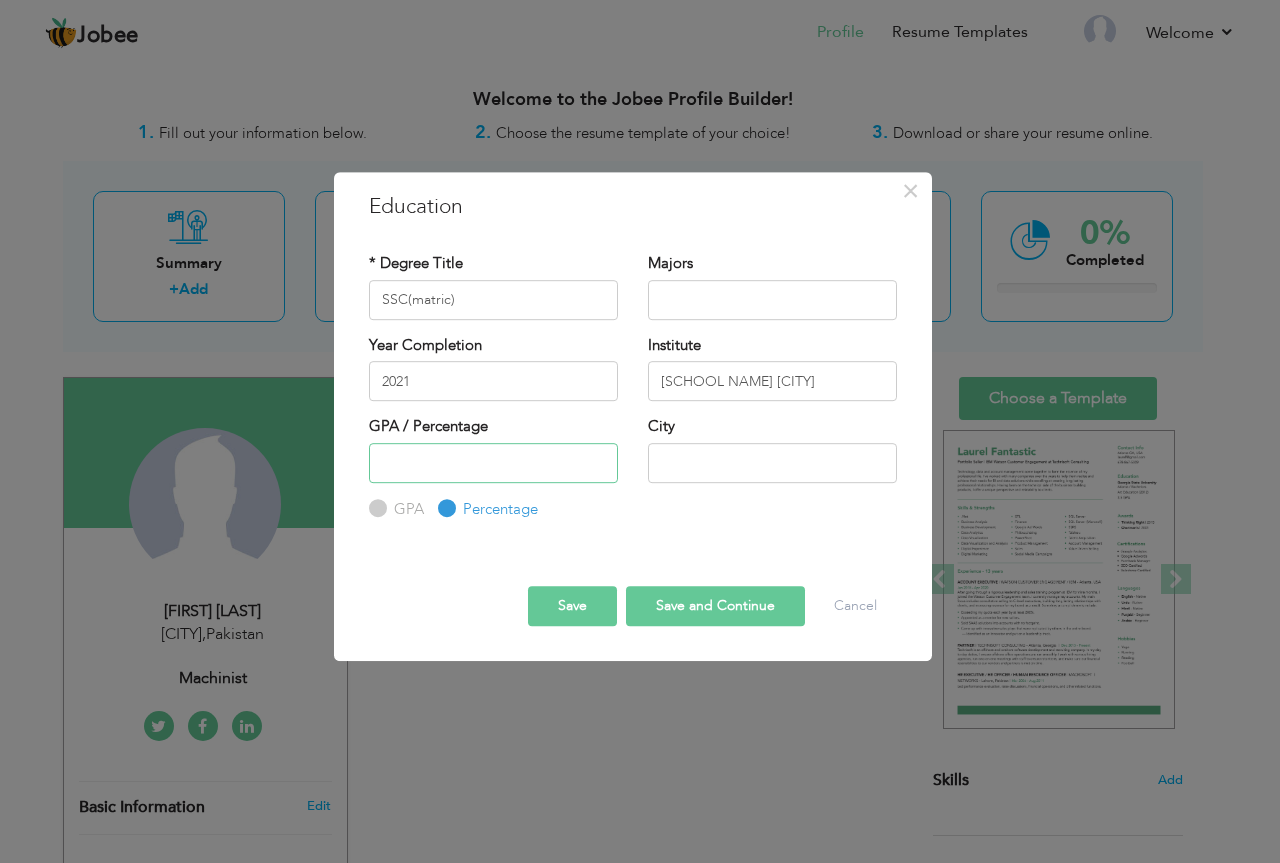 click at bounding box center [493, 463] 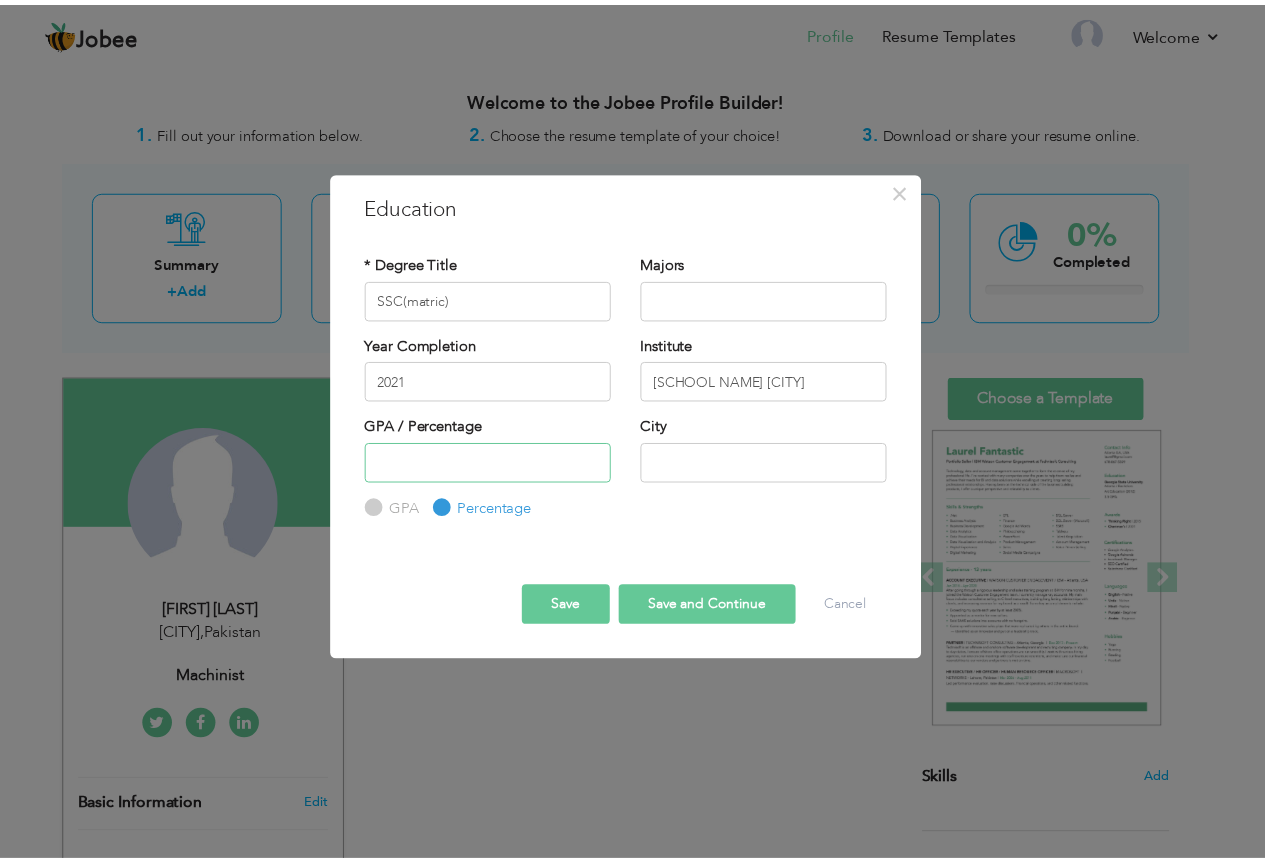scroll, scrollTop: 0, scrollLeft: 0, axis: both 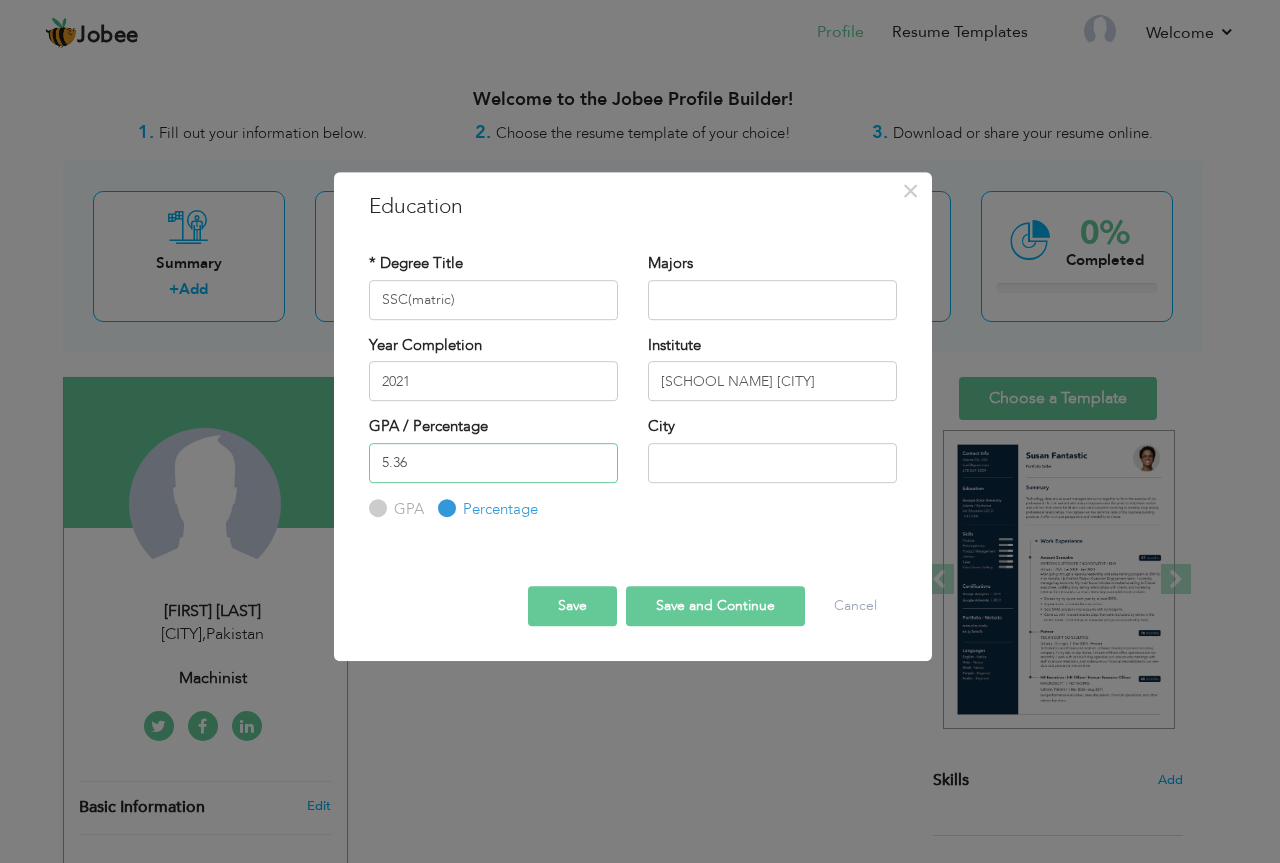 click on "5.36" at bounding box center (493, 463) 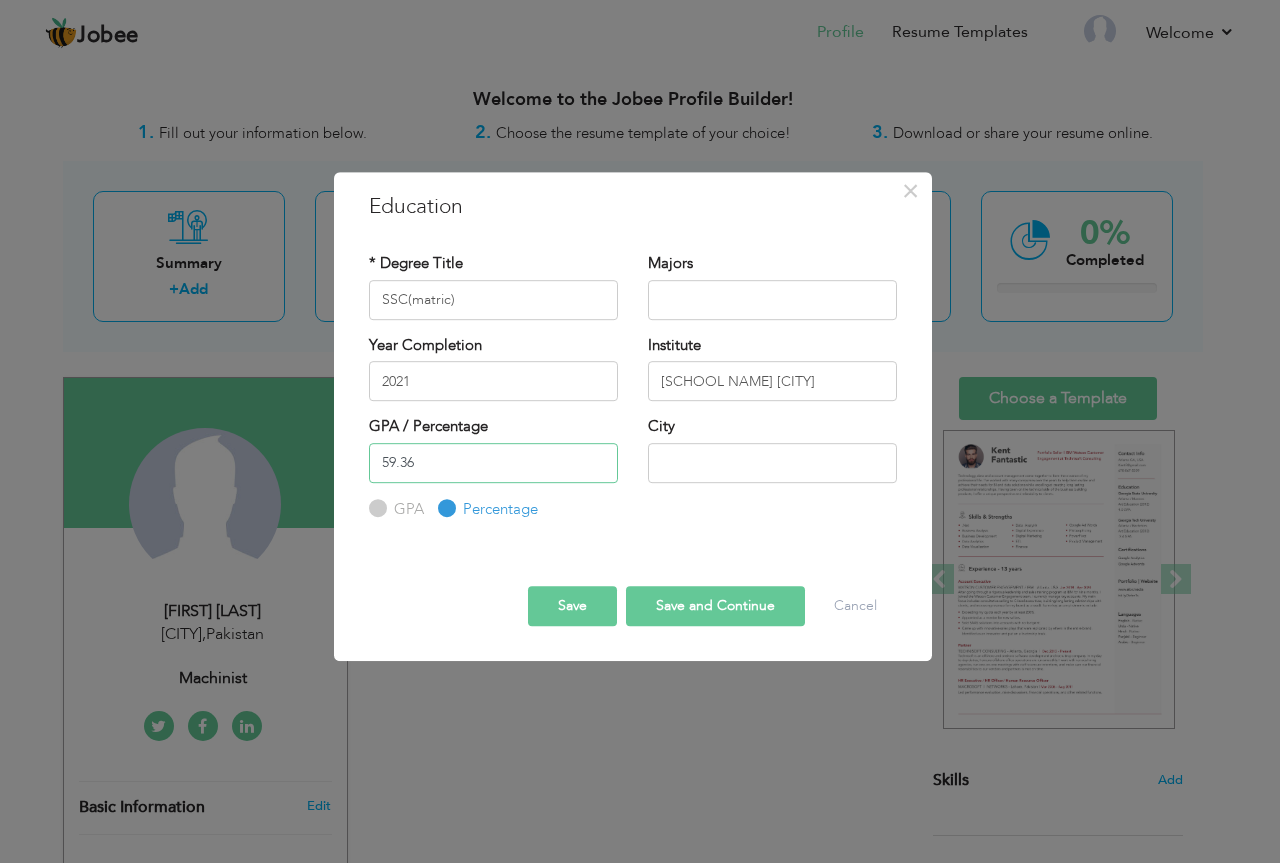 type on "59.36" 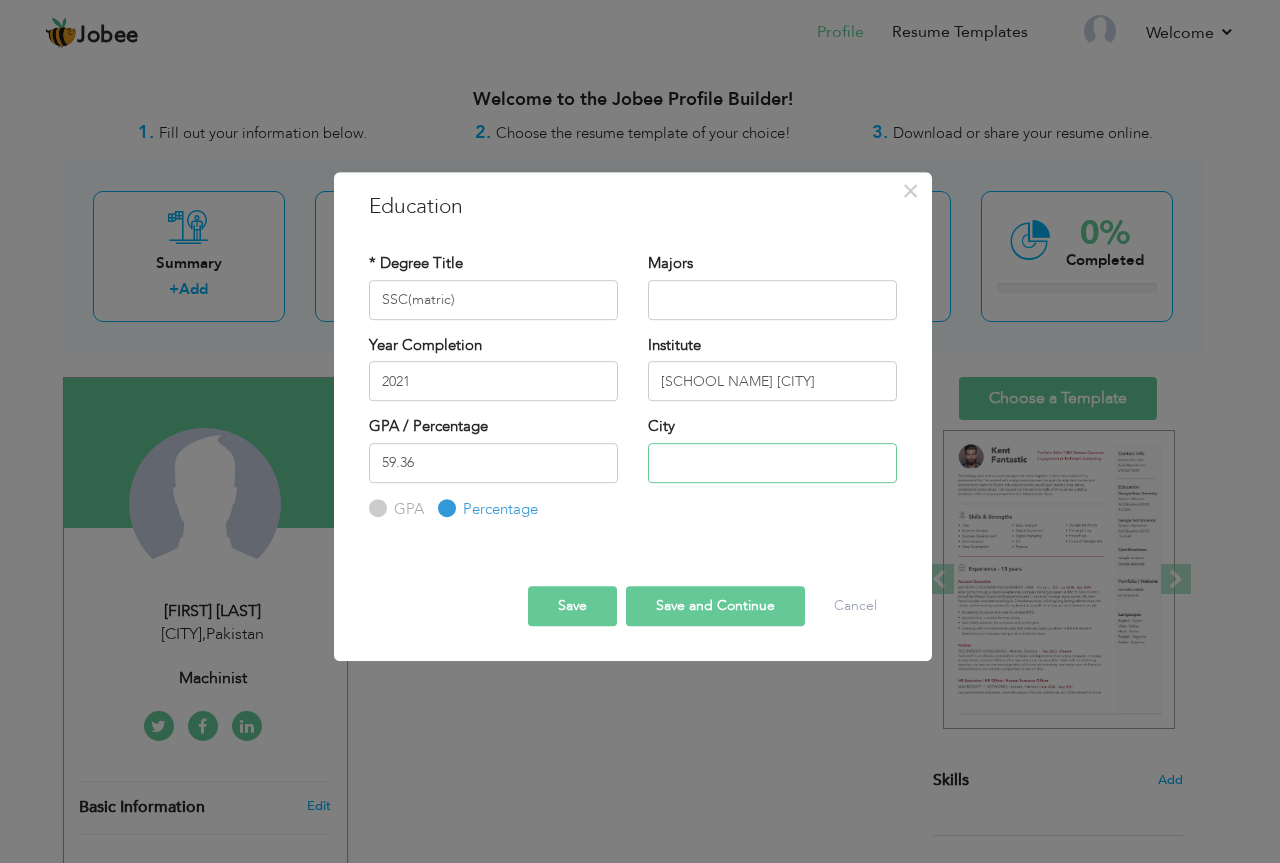 click at bounding box center (772, 463) 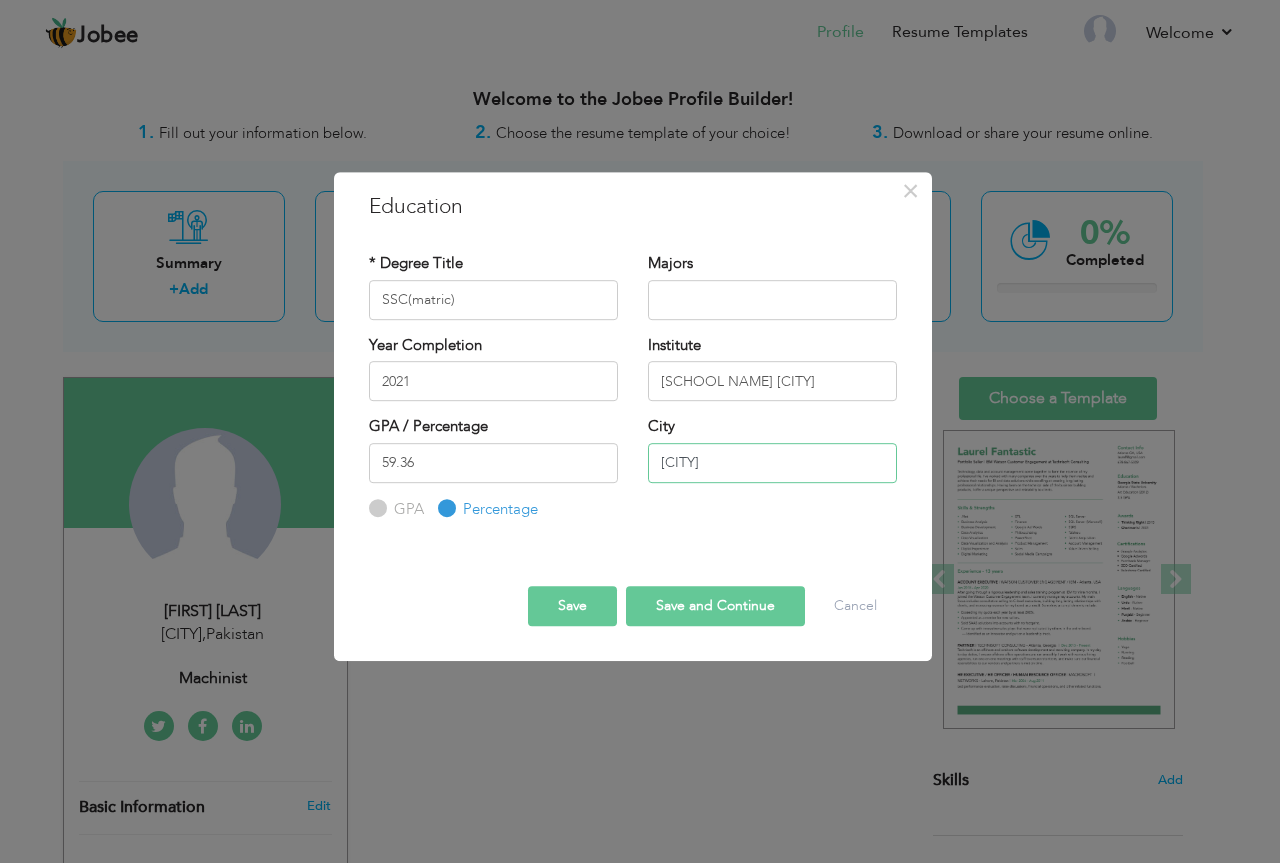 type on "[CITY]" 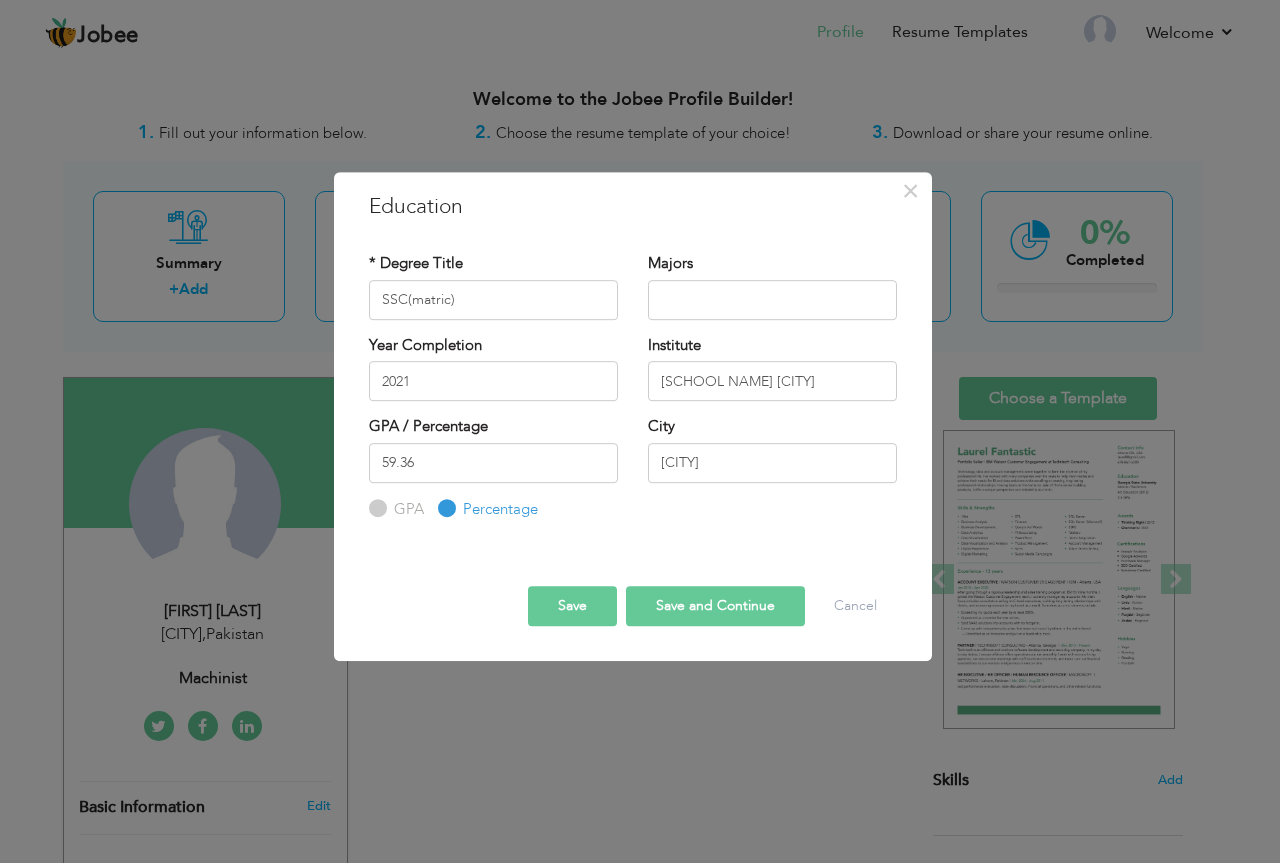 click on "Save and Continue" at bounding box center (715, 606) 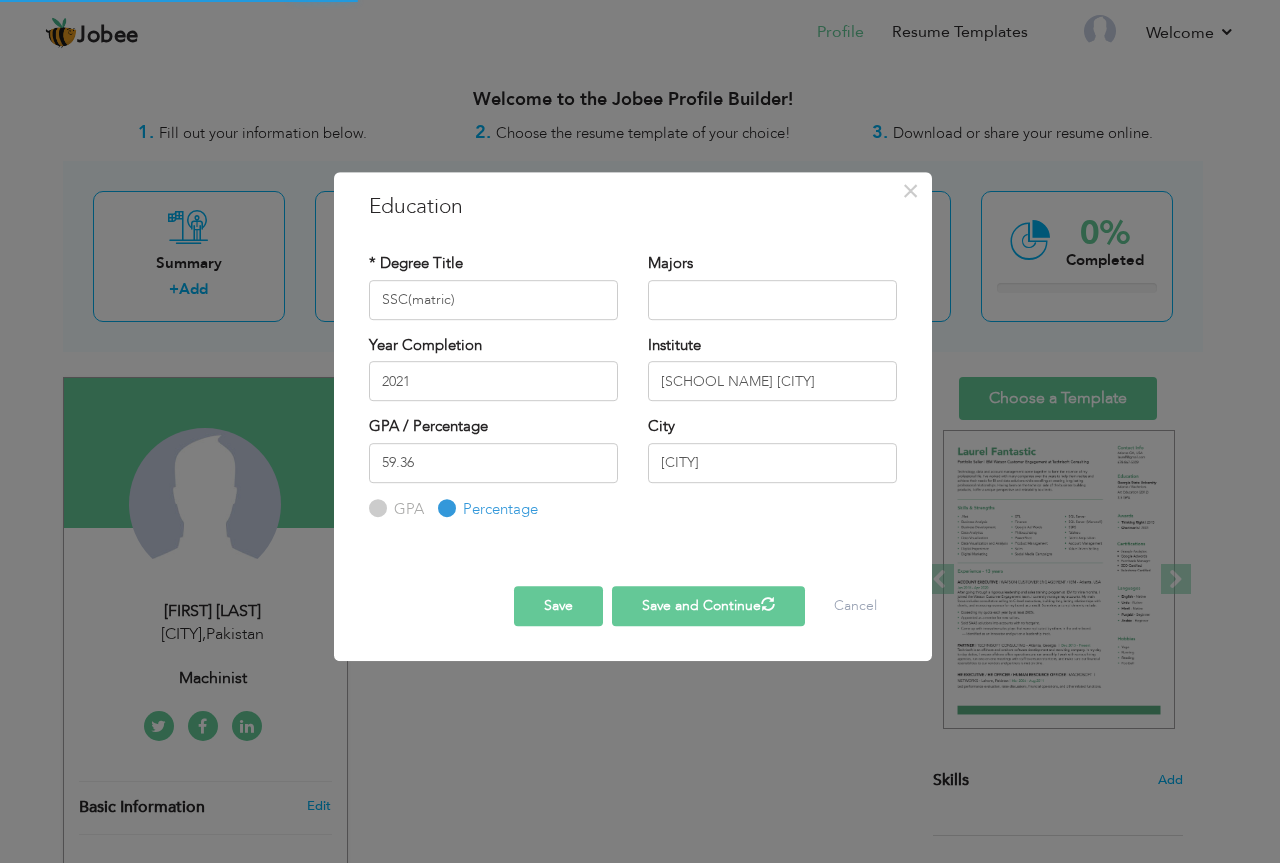 type 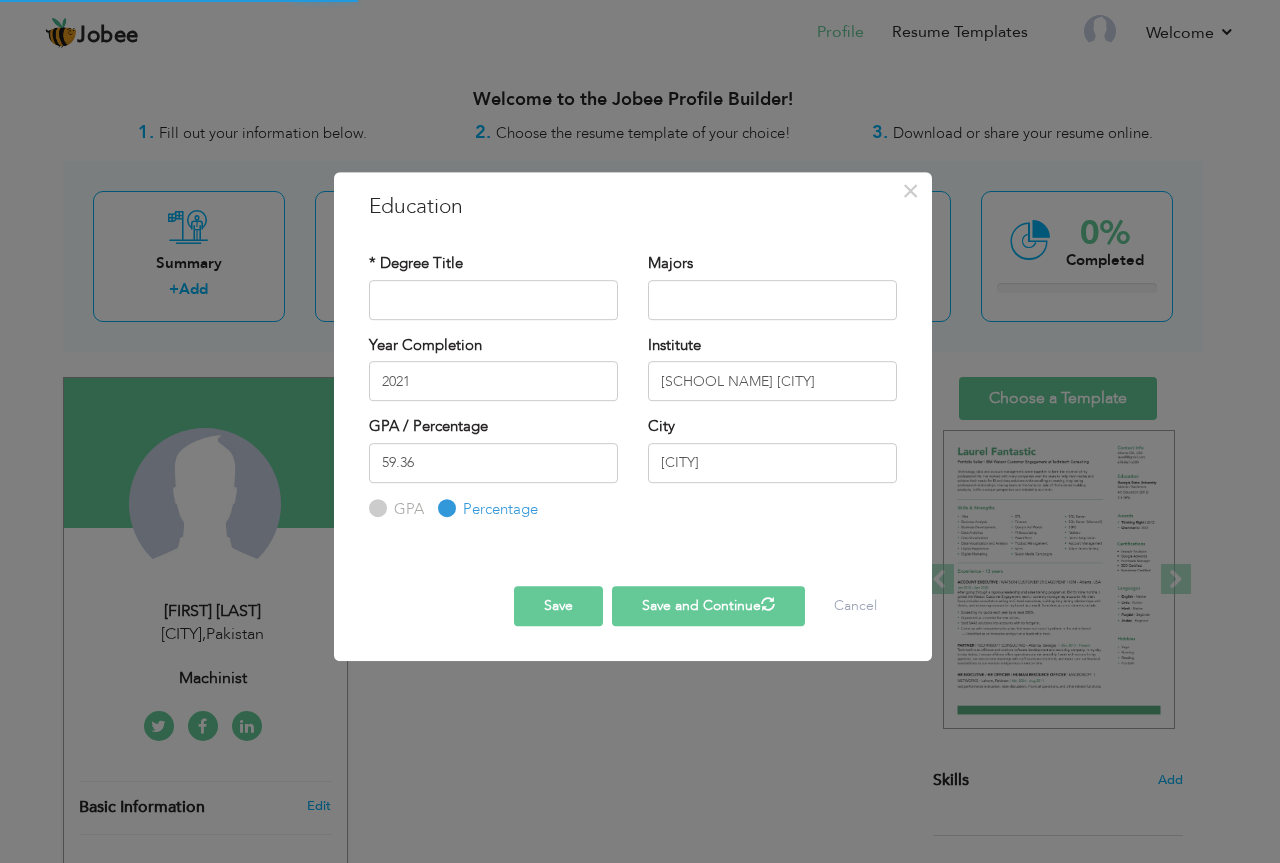 type 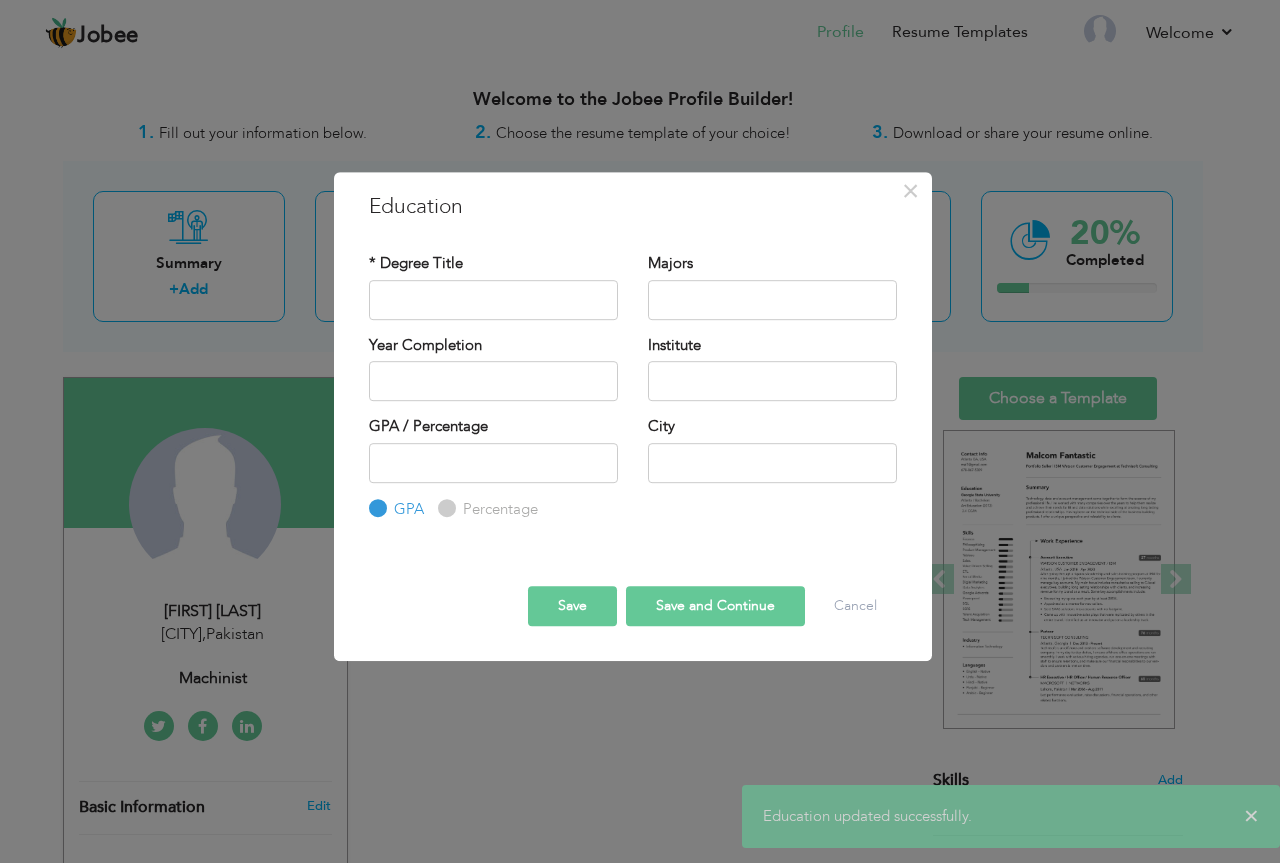 click on "Percentage" at bounding box center (444, 508) 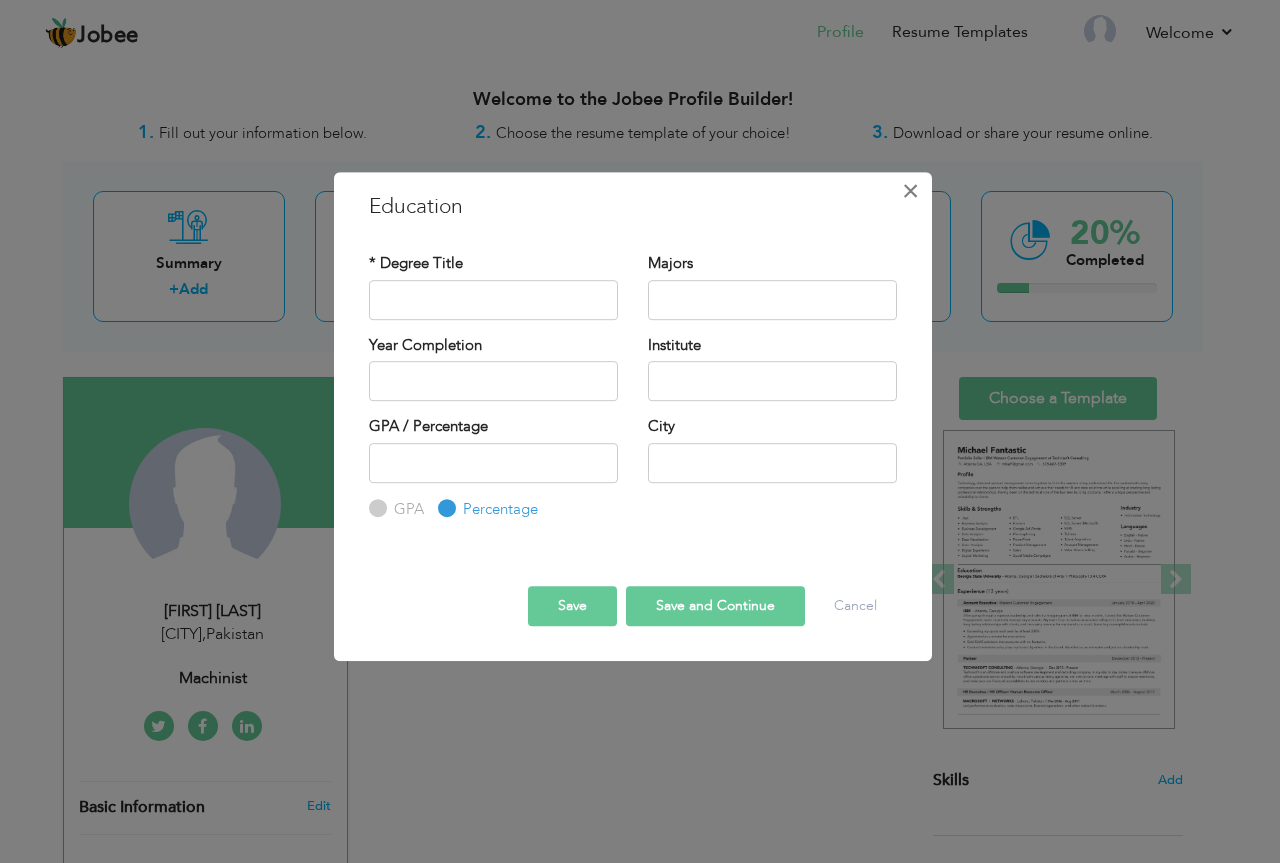 click on "×" at bounding box center (910, 191) 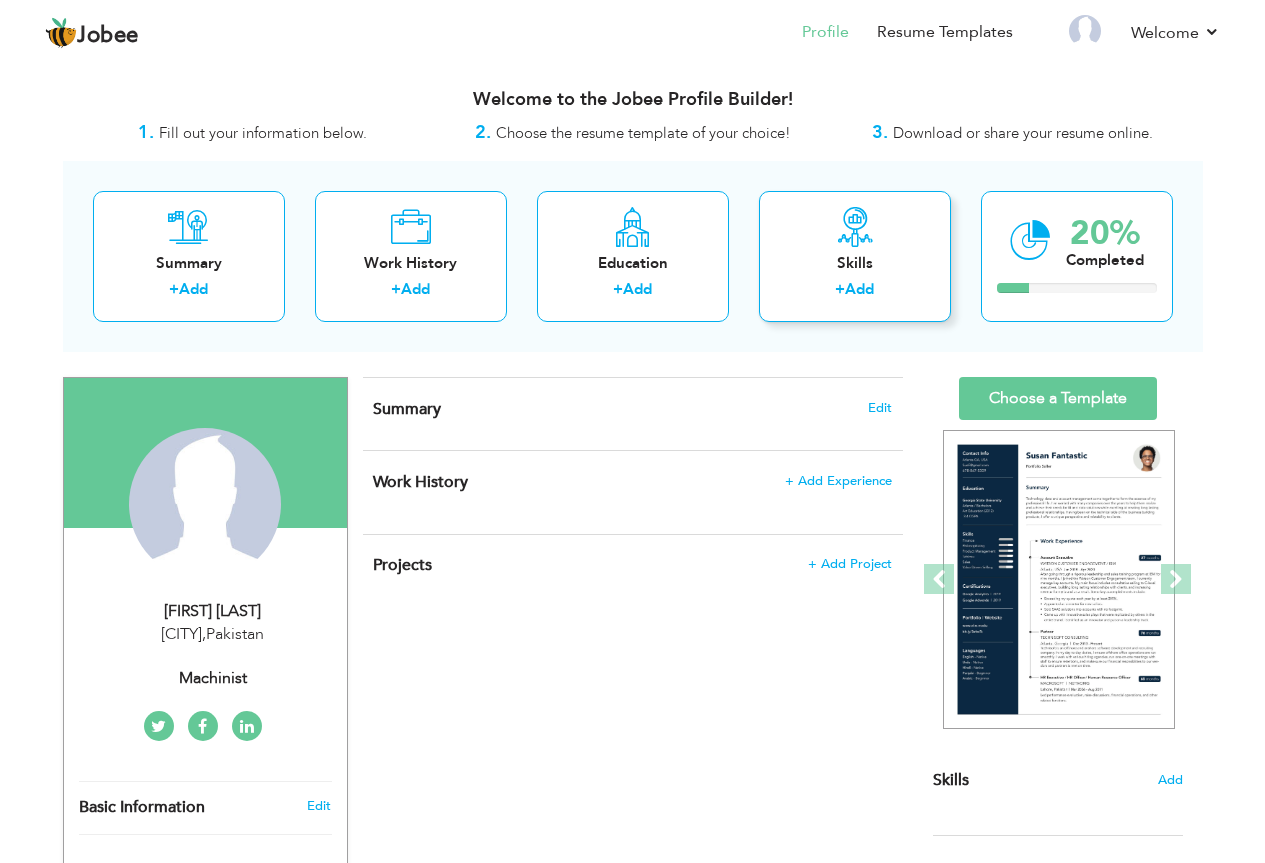 click on "Skills
+  Add" at bounding box center [855, 256] 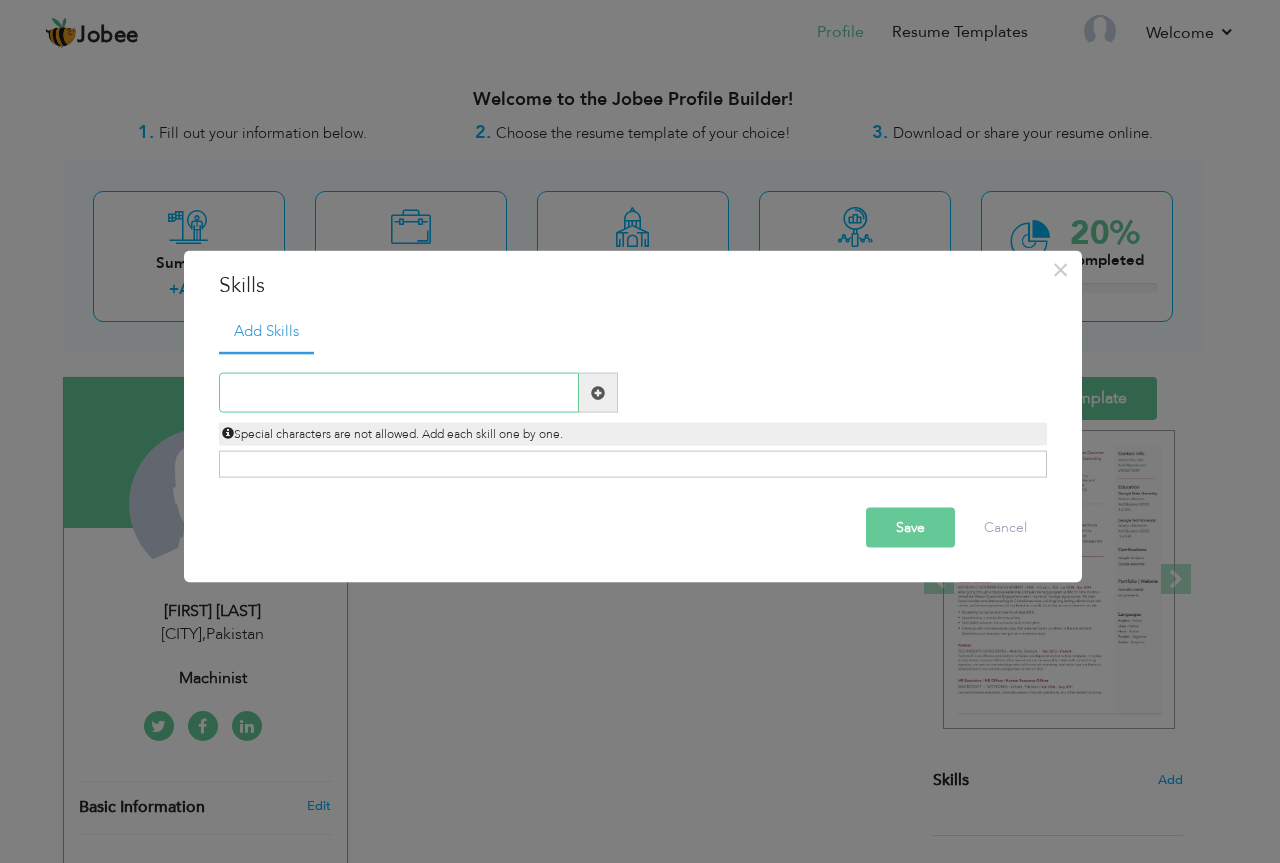 click at bounding box center (399, 393) 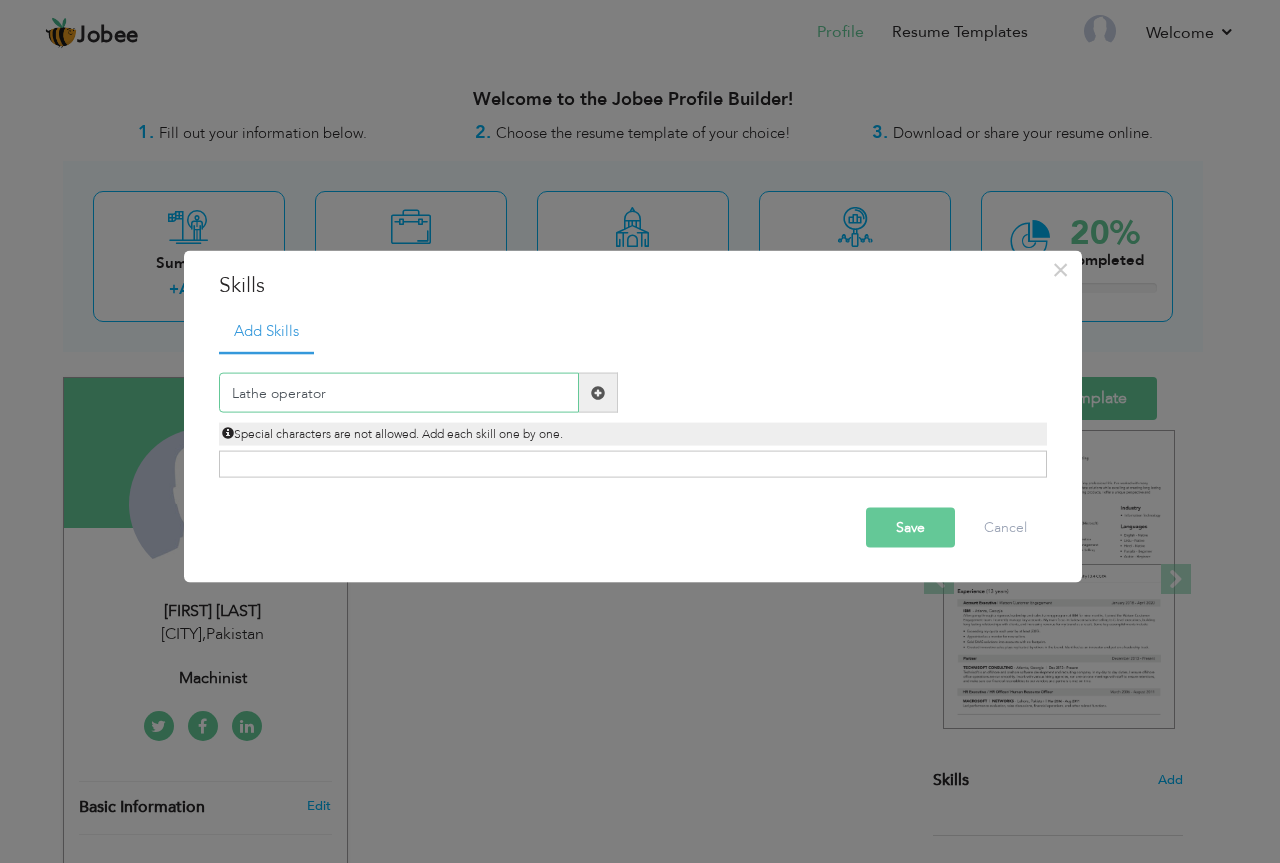 type on "Lathe operator" 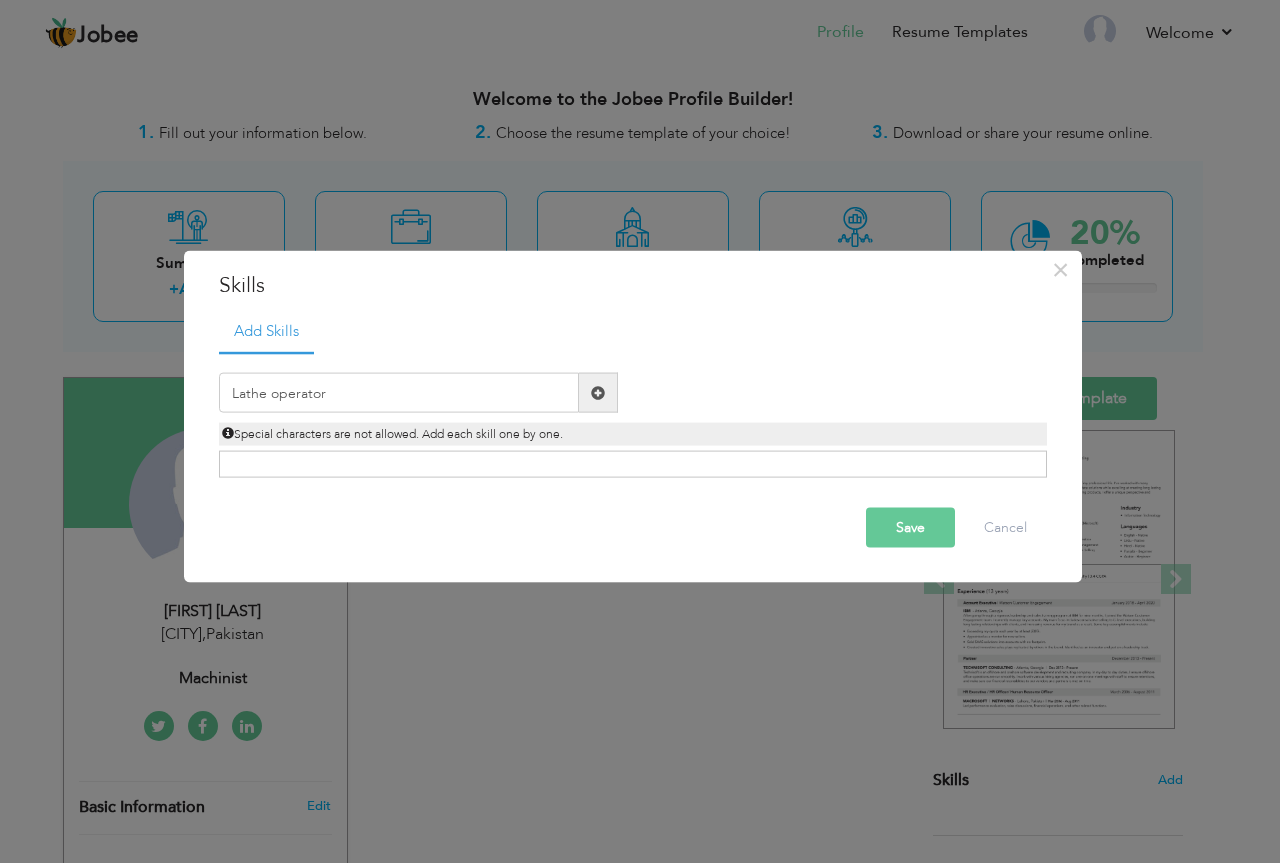 click at bounding box center (598, 392) 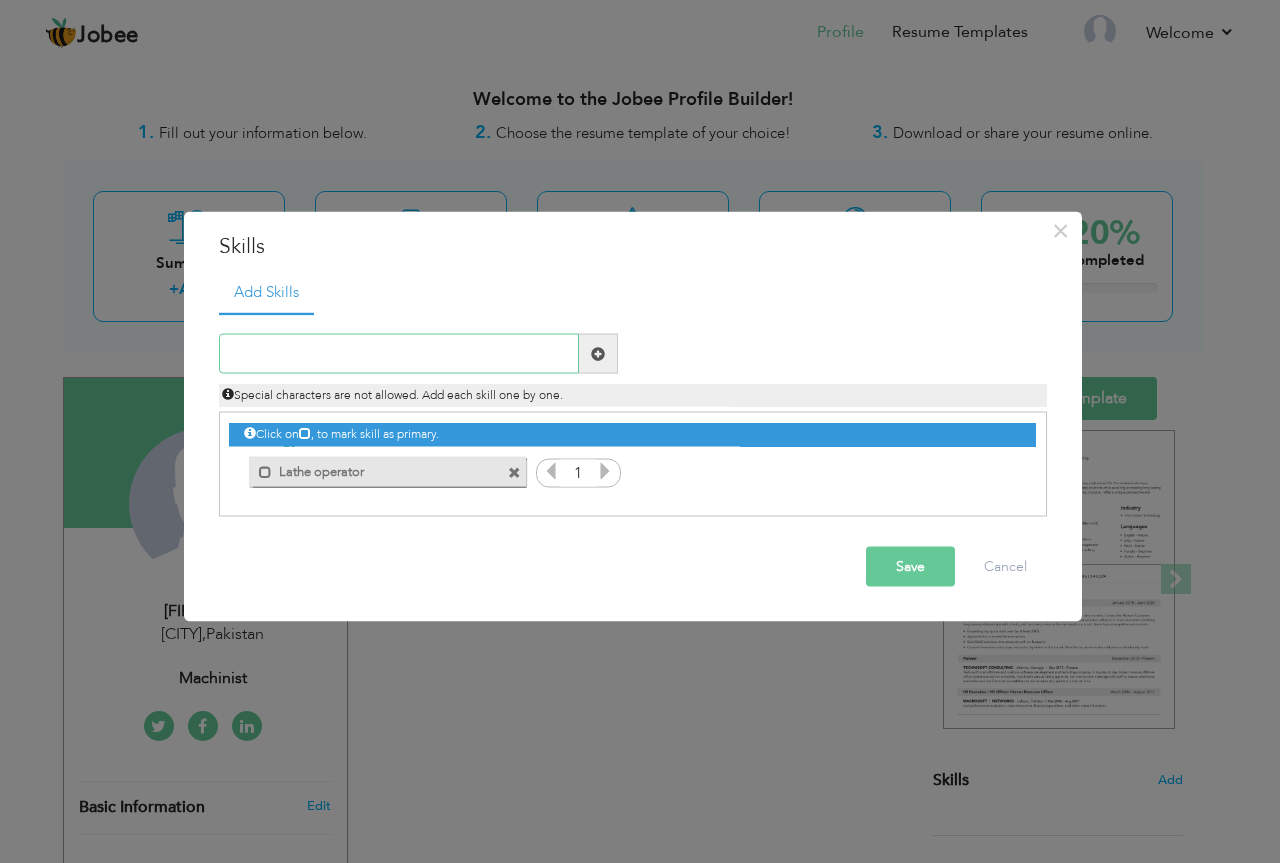 click at bounding box center (399, 354) 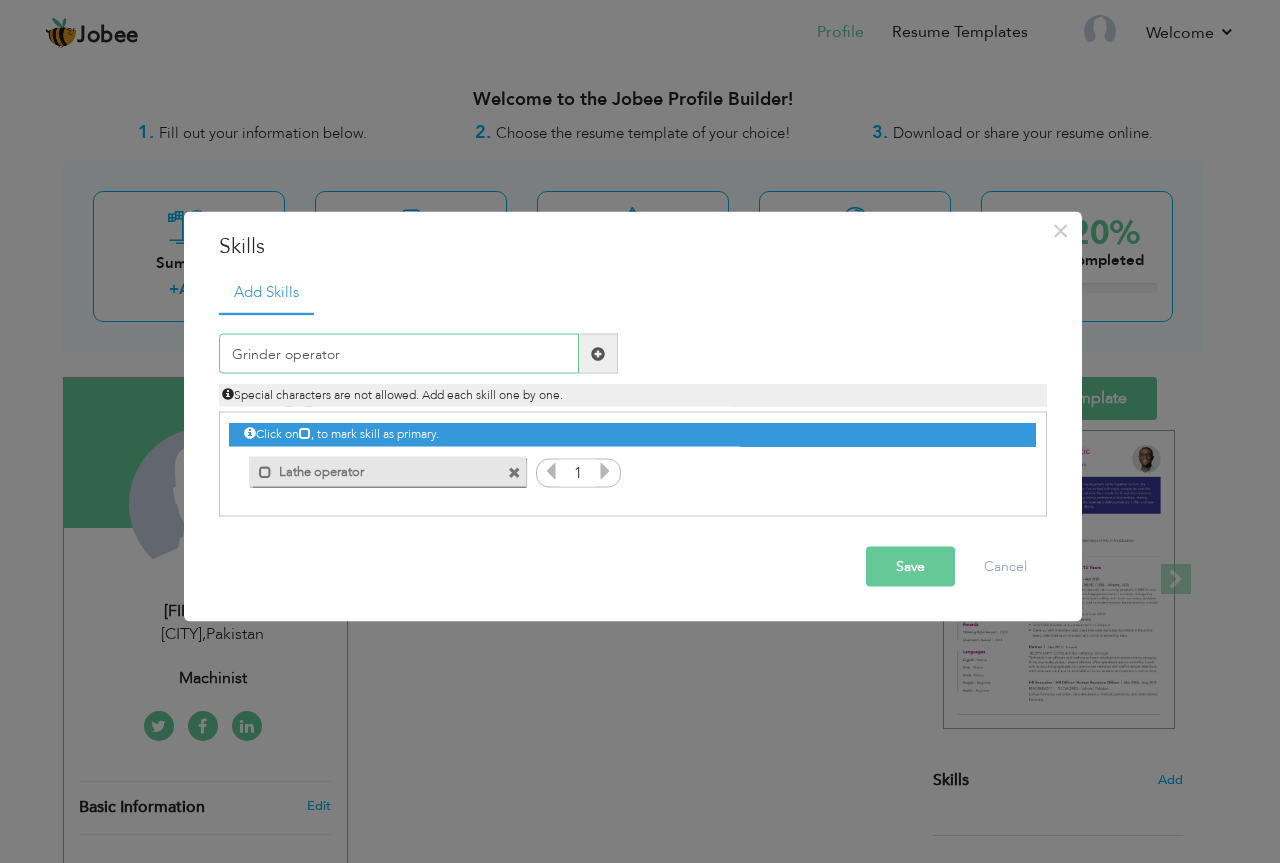 type on "Grinder operator" 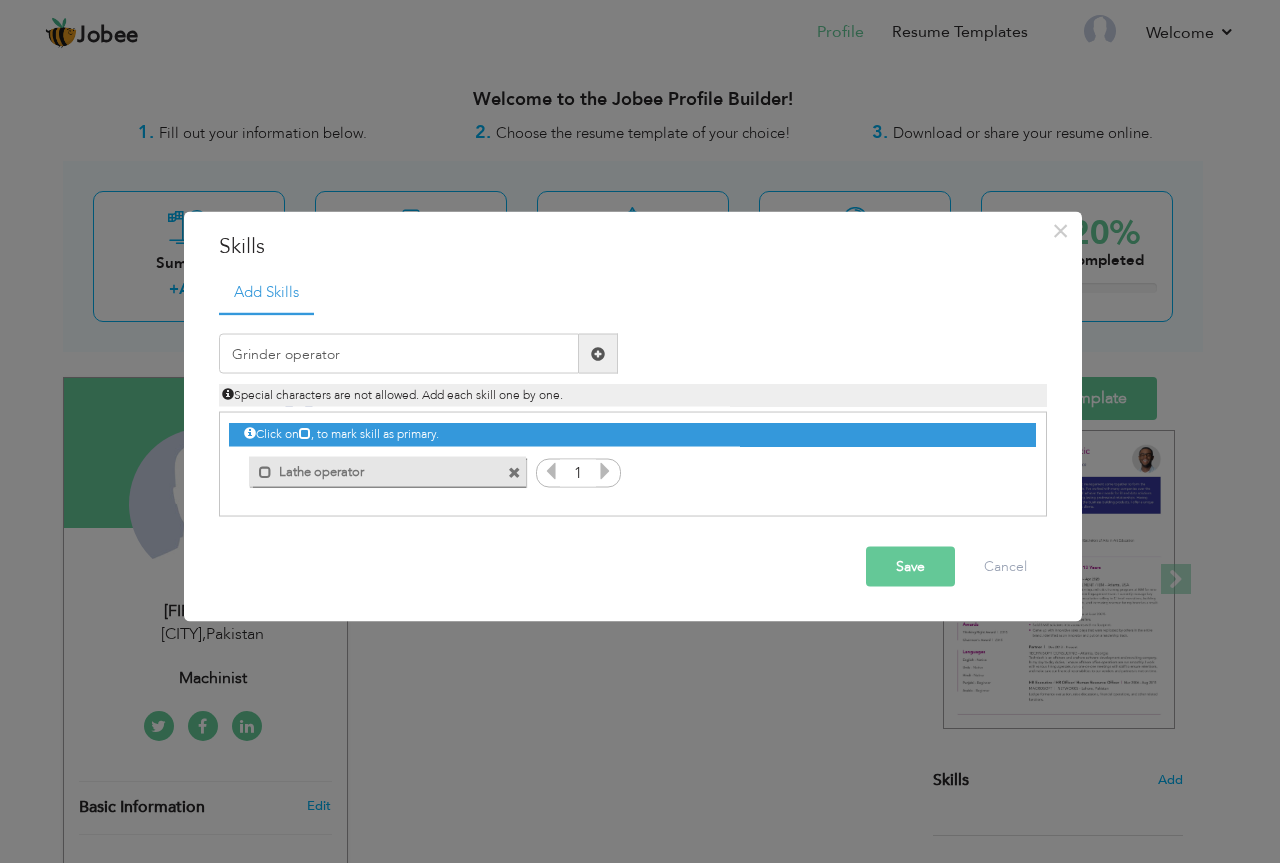 drag, startPoint x: 610, startPoint y: 355, endPoint x: 533, endPoint y: 365, distance: 77.64664 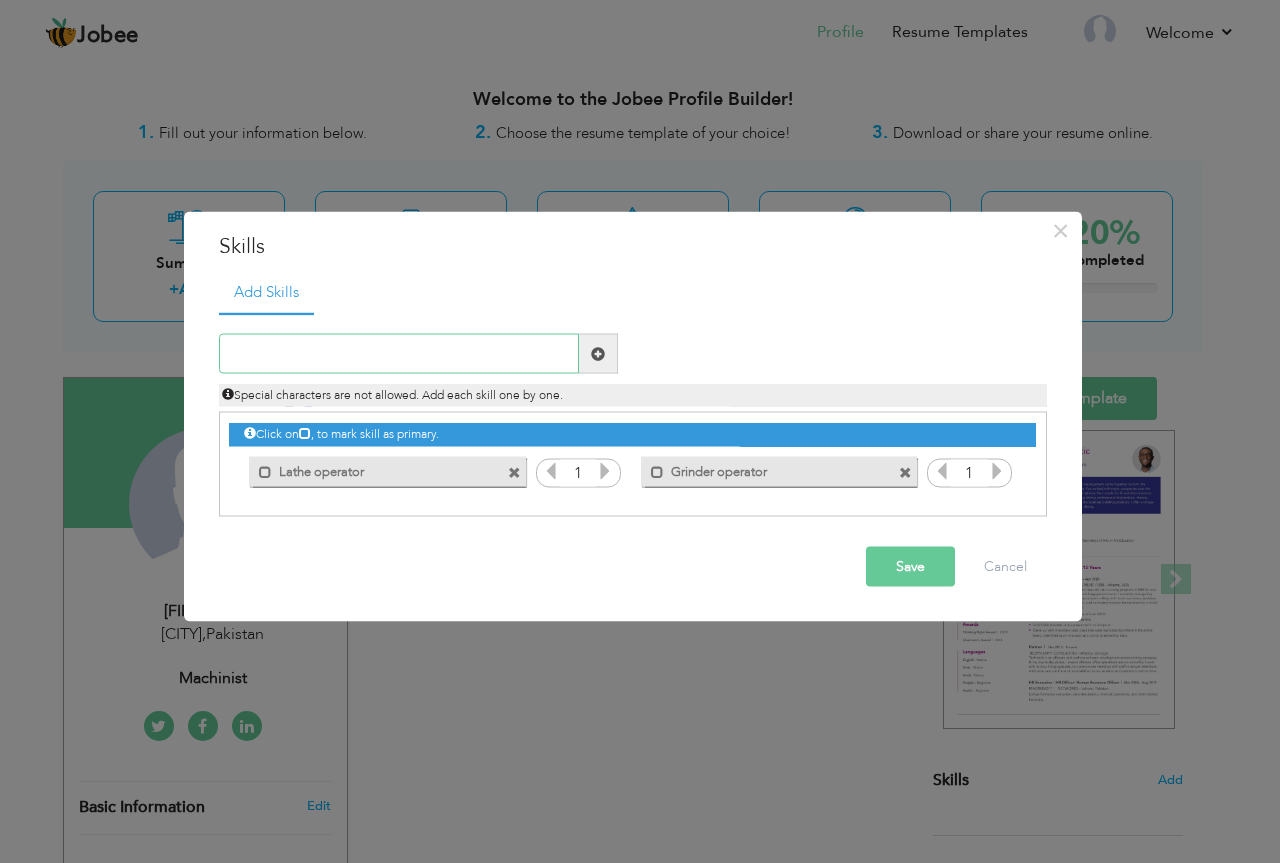 click at bounding box center [399, 354] 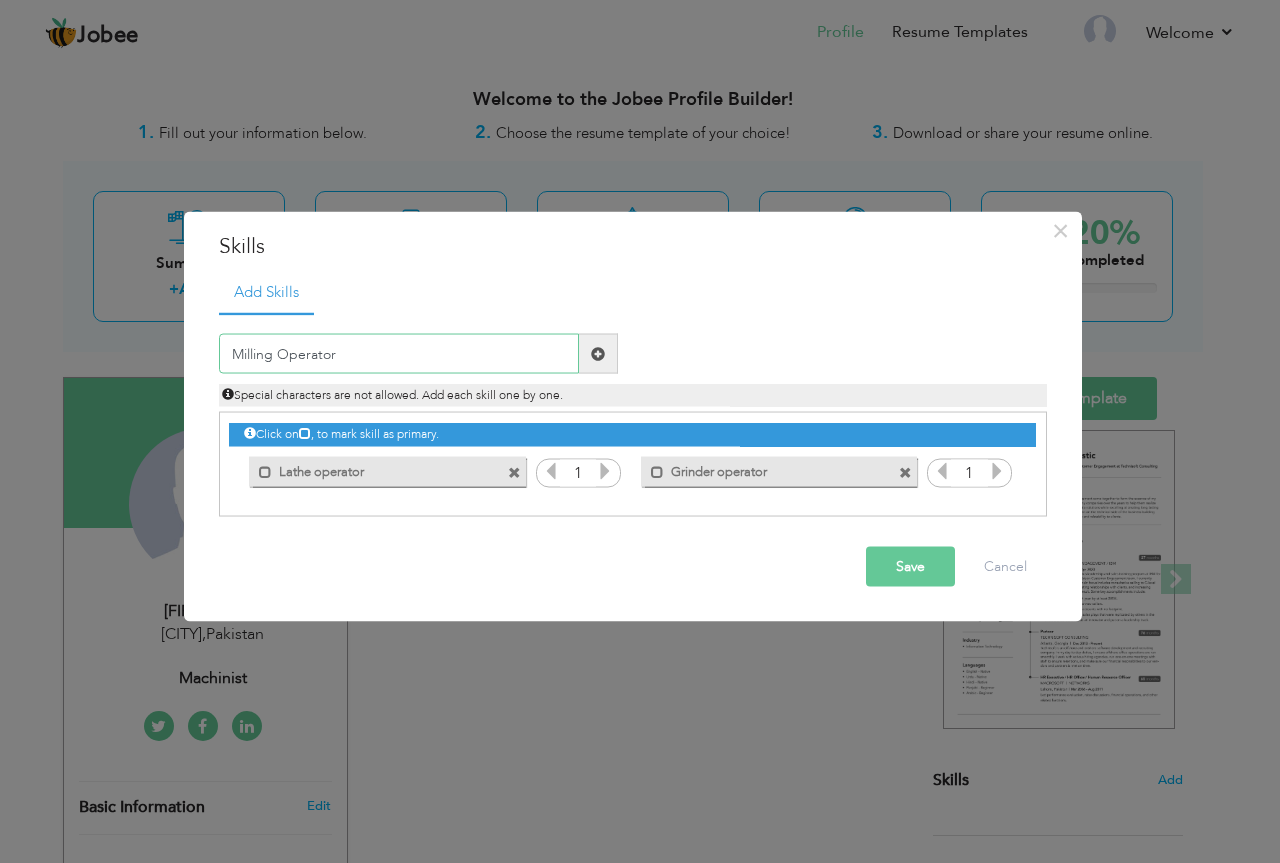type on "Milling Operator" 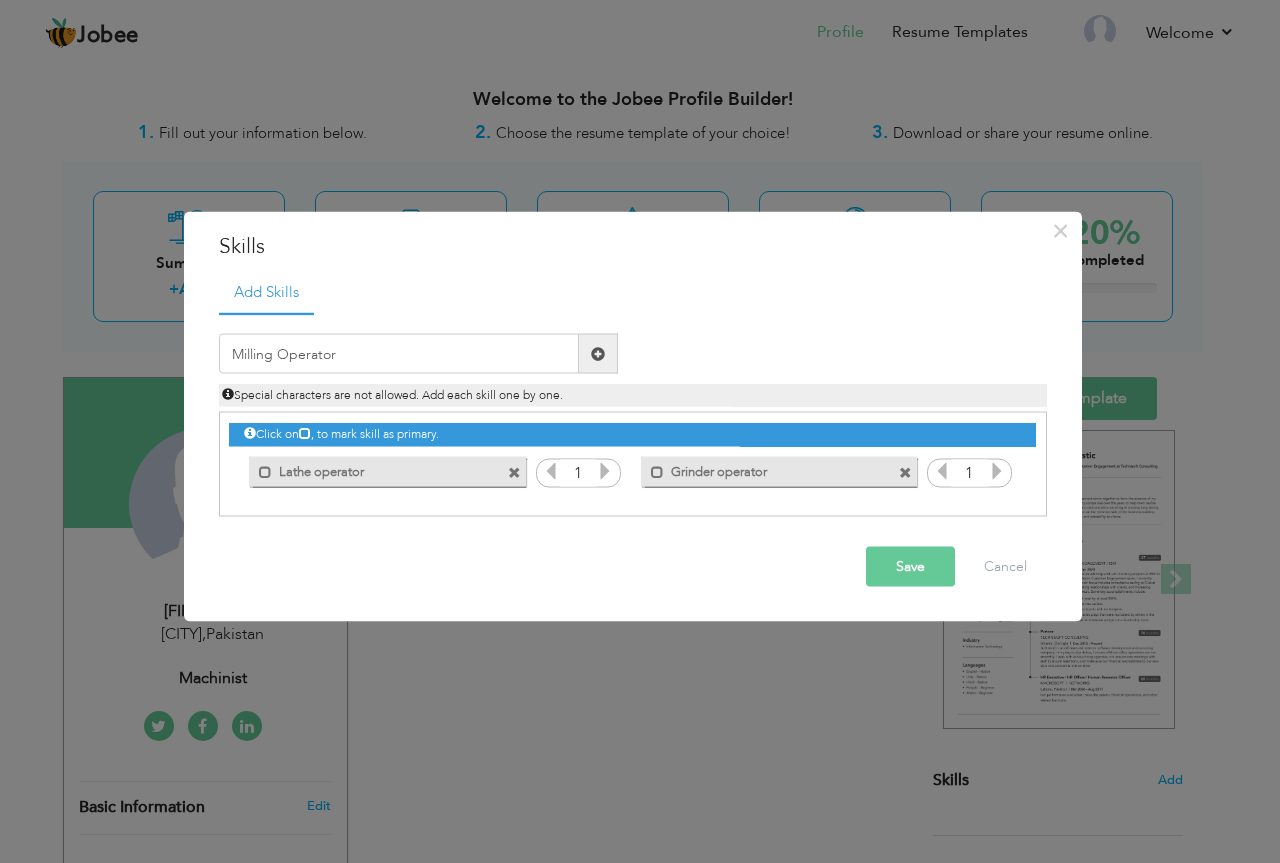 click at bounding box center (598, 353) 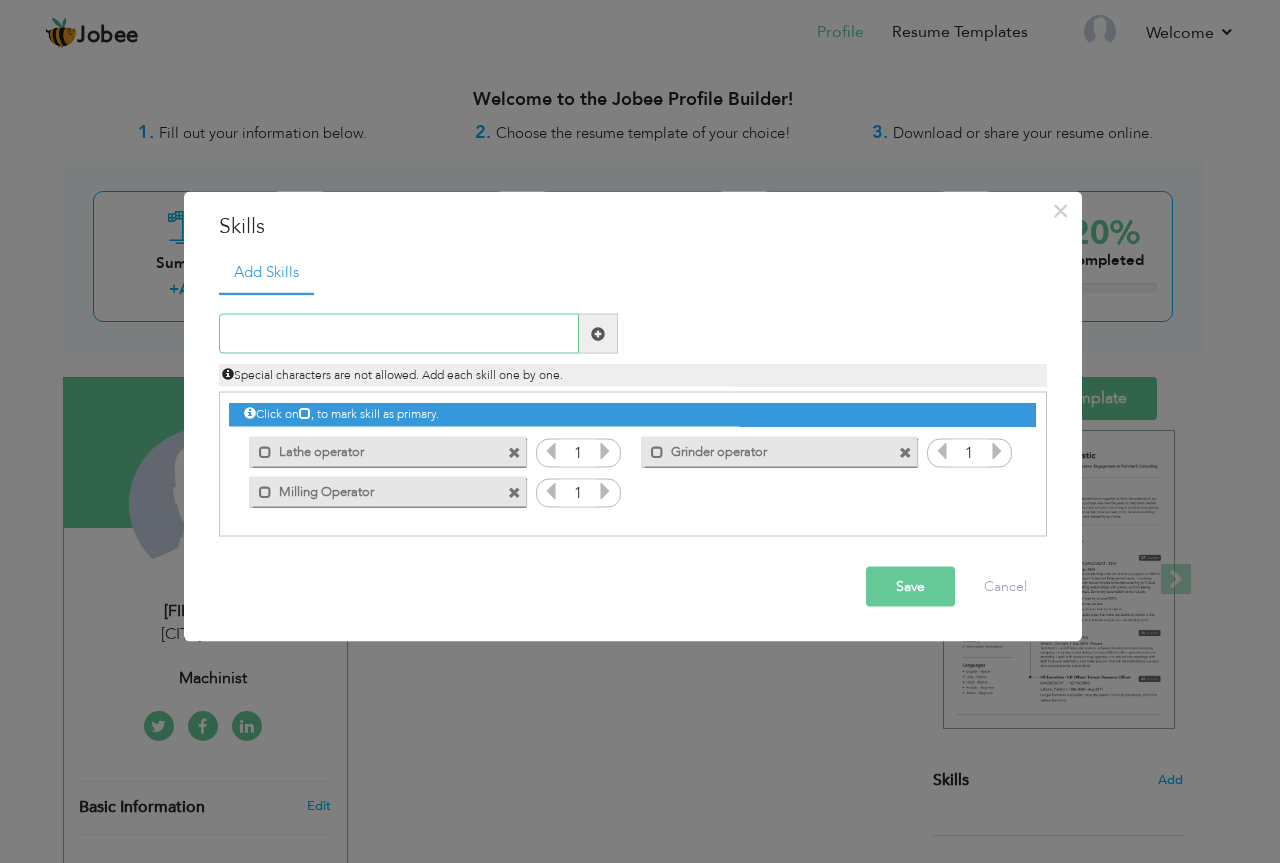 click at bounding box center [399, 334] 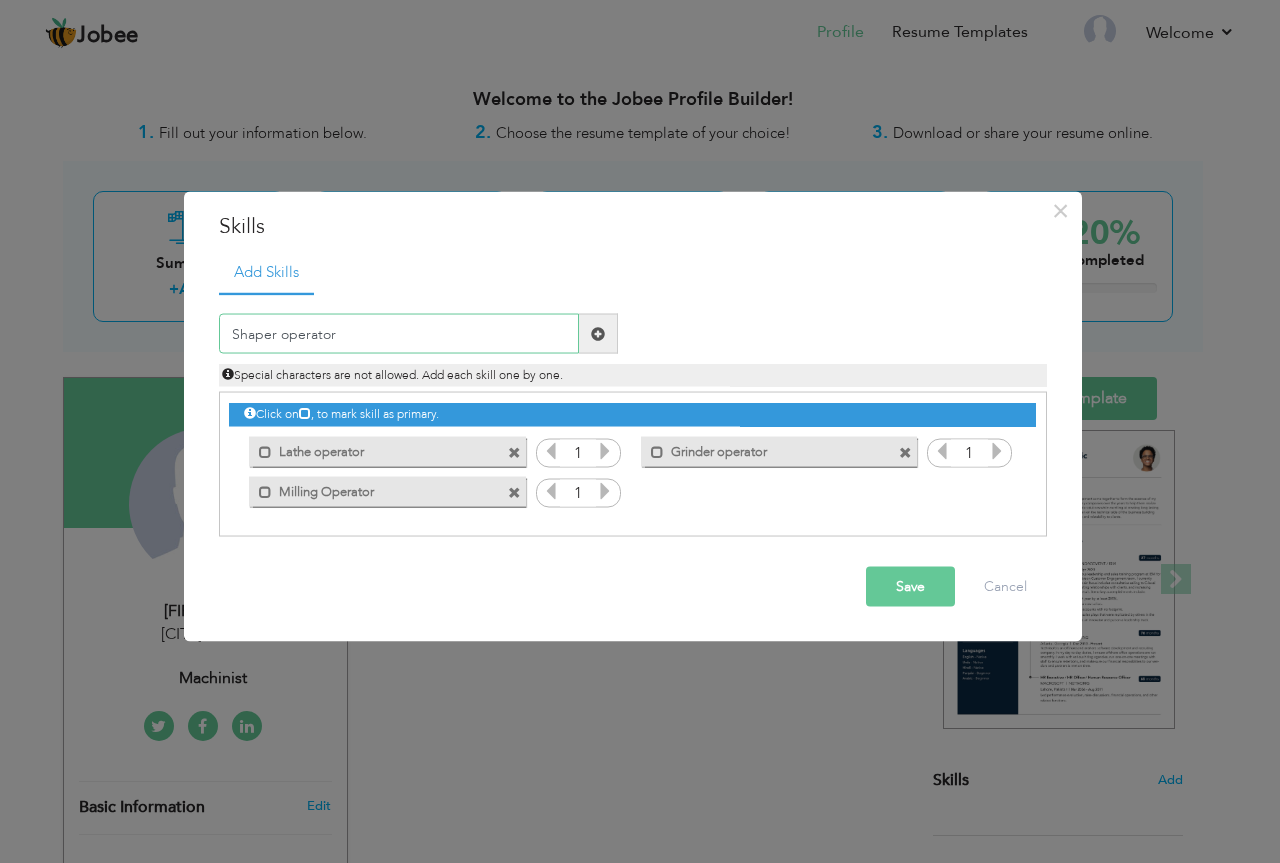 type on "Shaper operator" 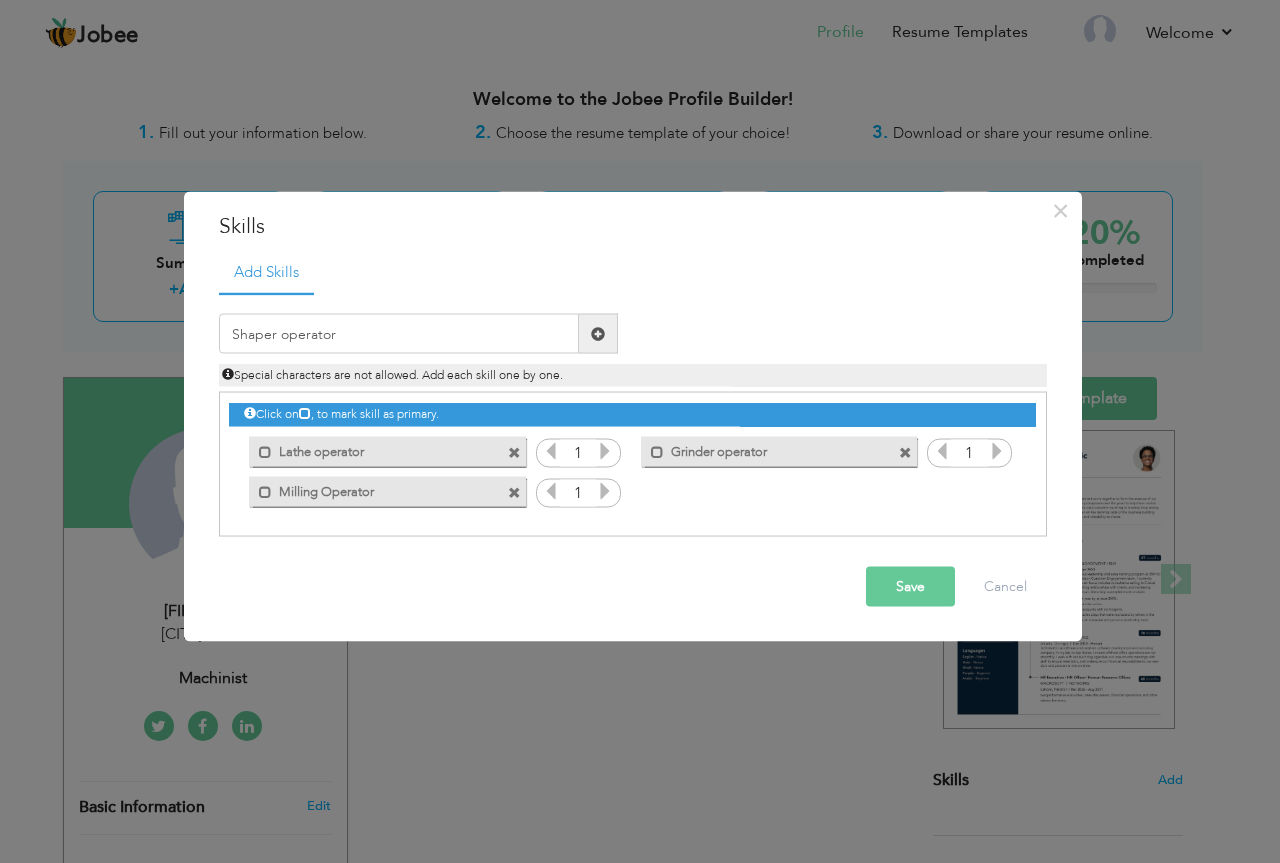 click at bounding box center [598, 333] 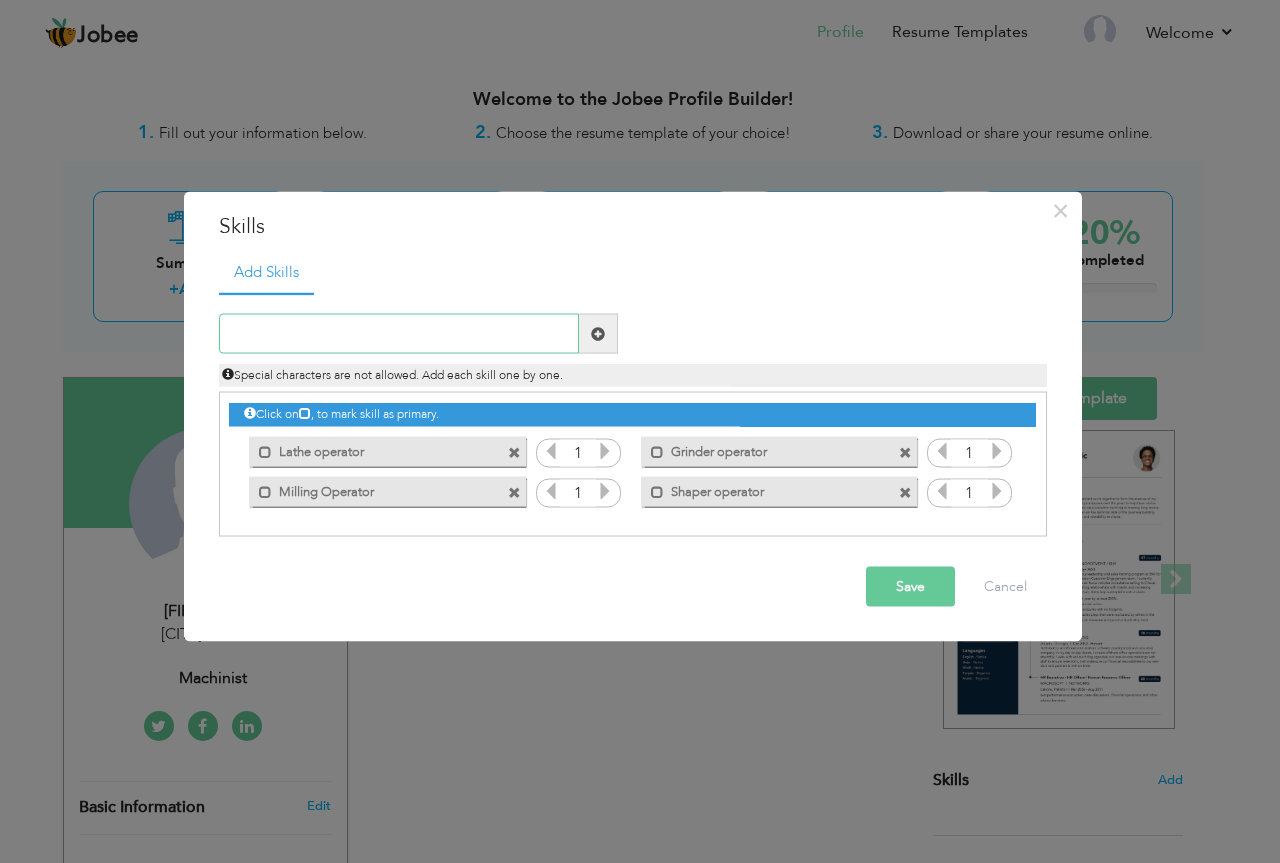 click at bounding box center [399, 334] 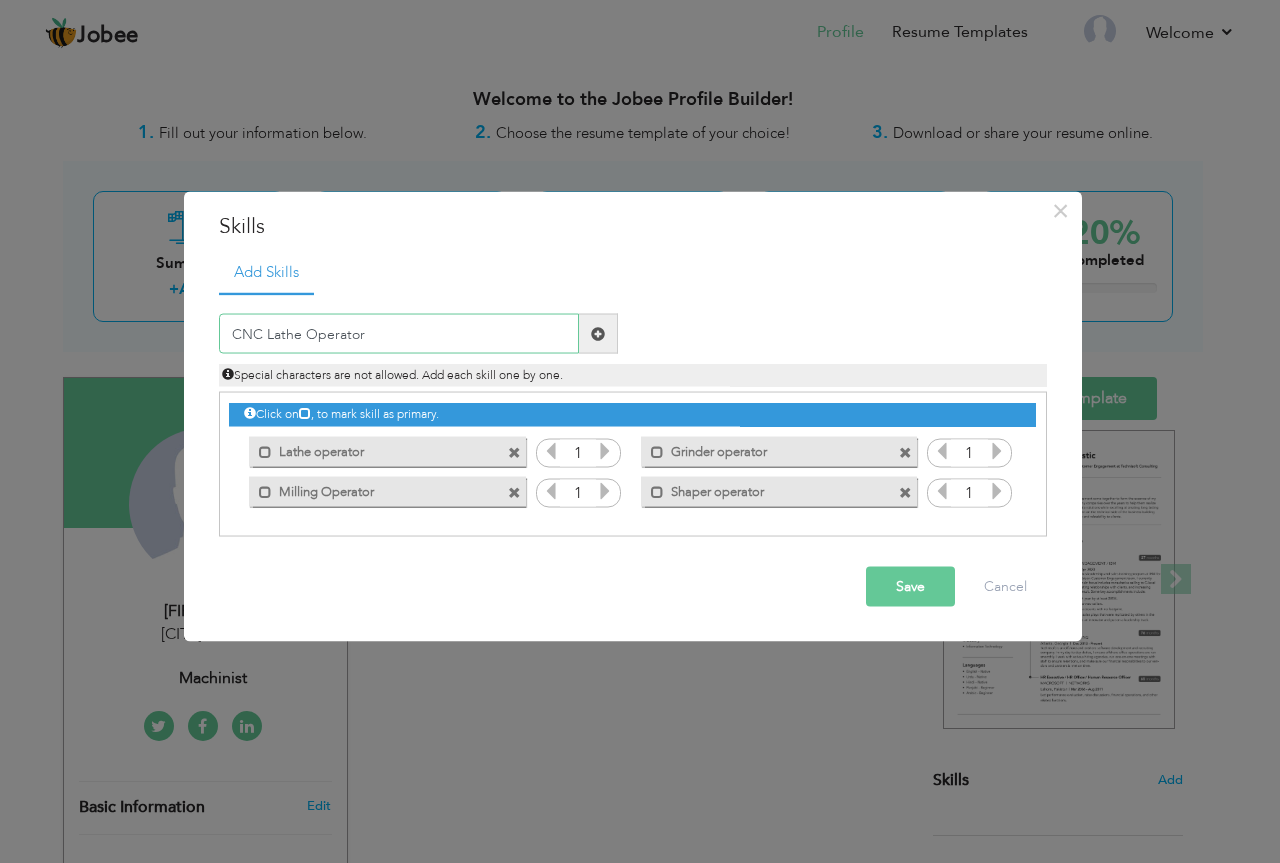 type on "CNC Lathe Operator" 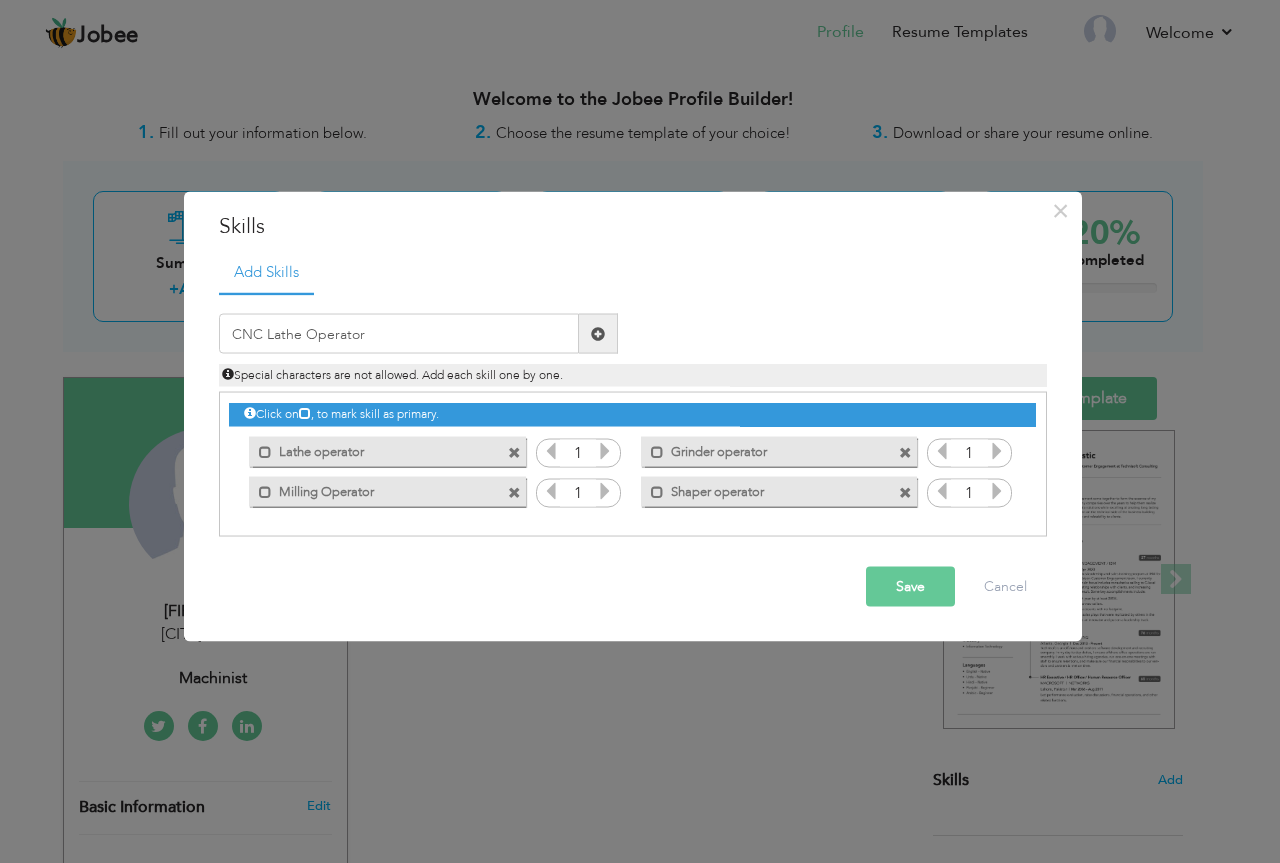 click at bounding box center [598, 333] 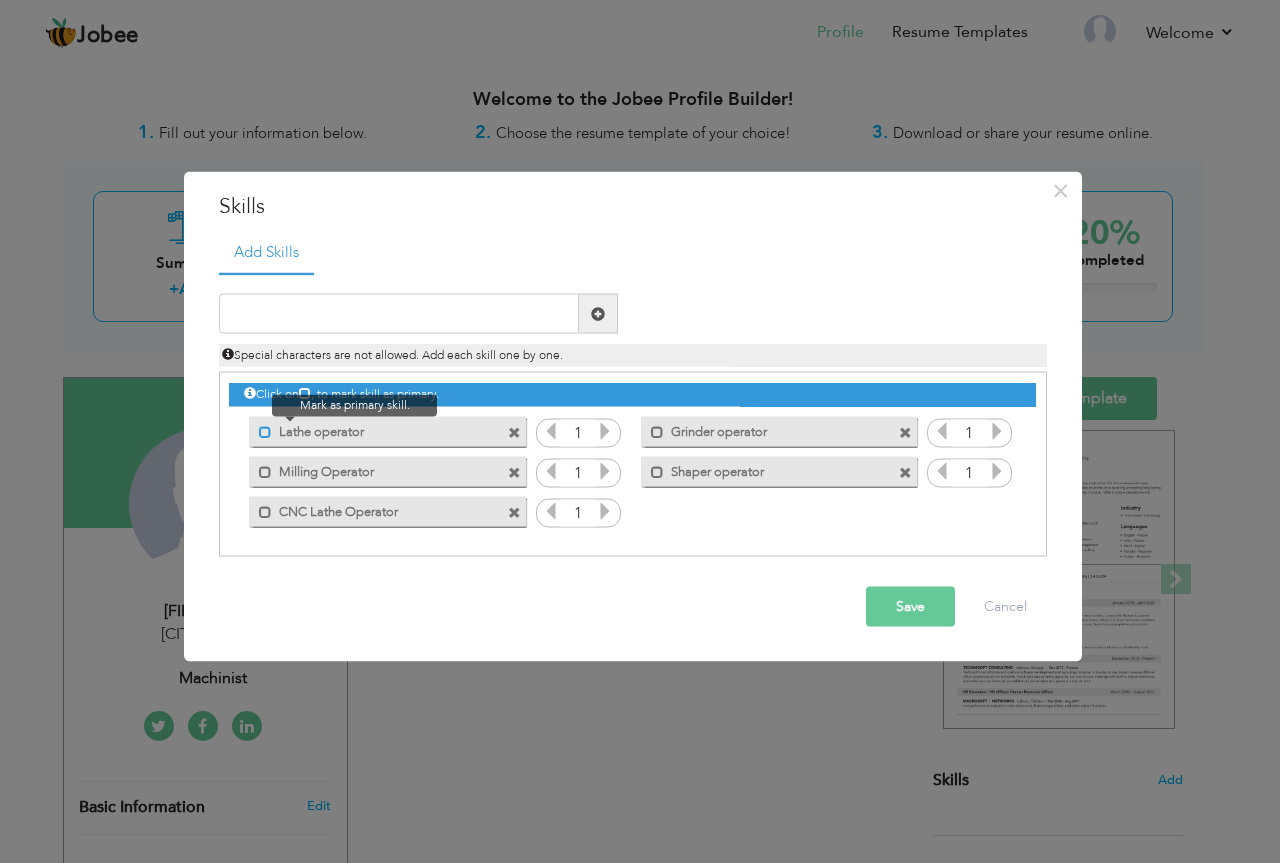 click at bounding box center (265, 431) 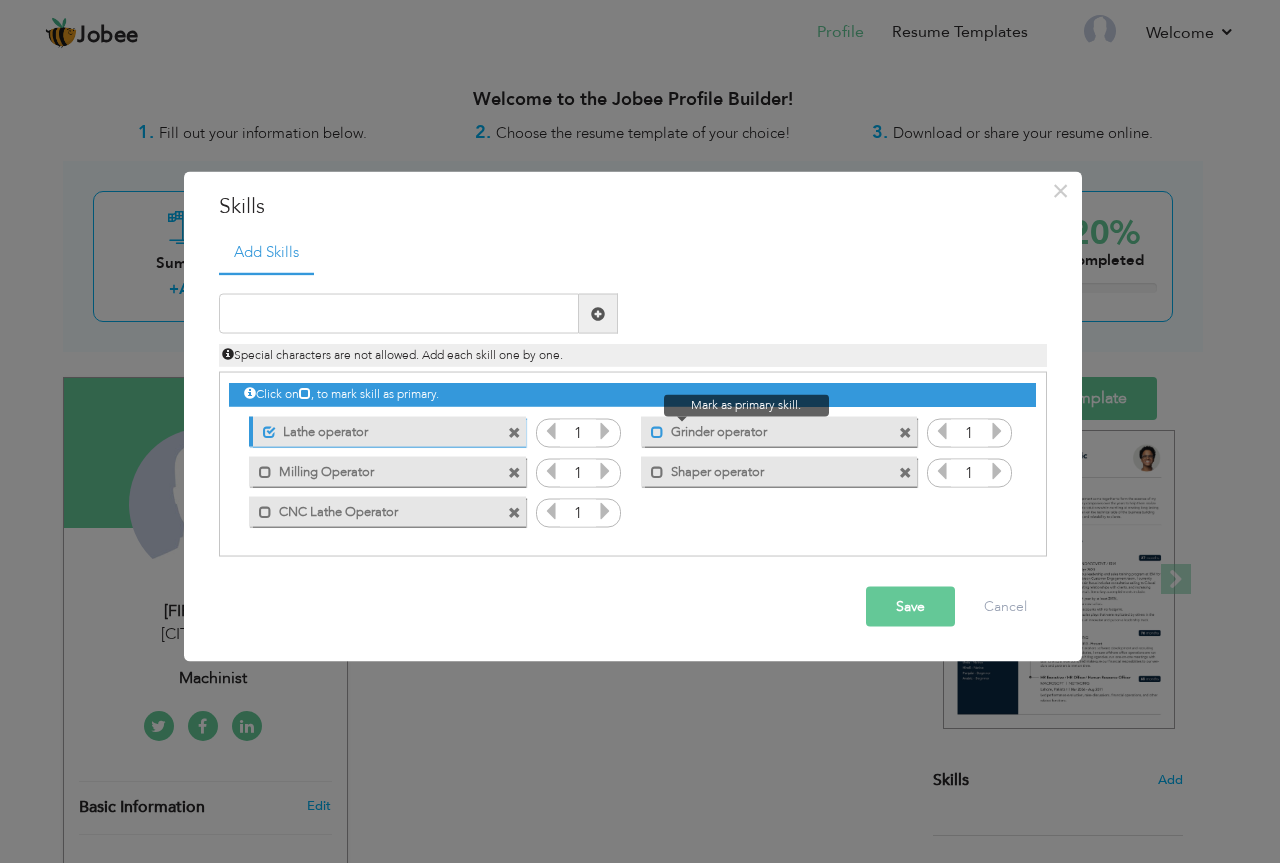 click at bounding box center (657, 431) 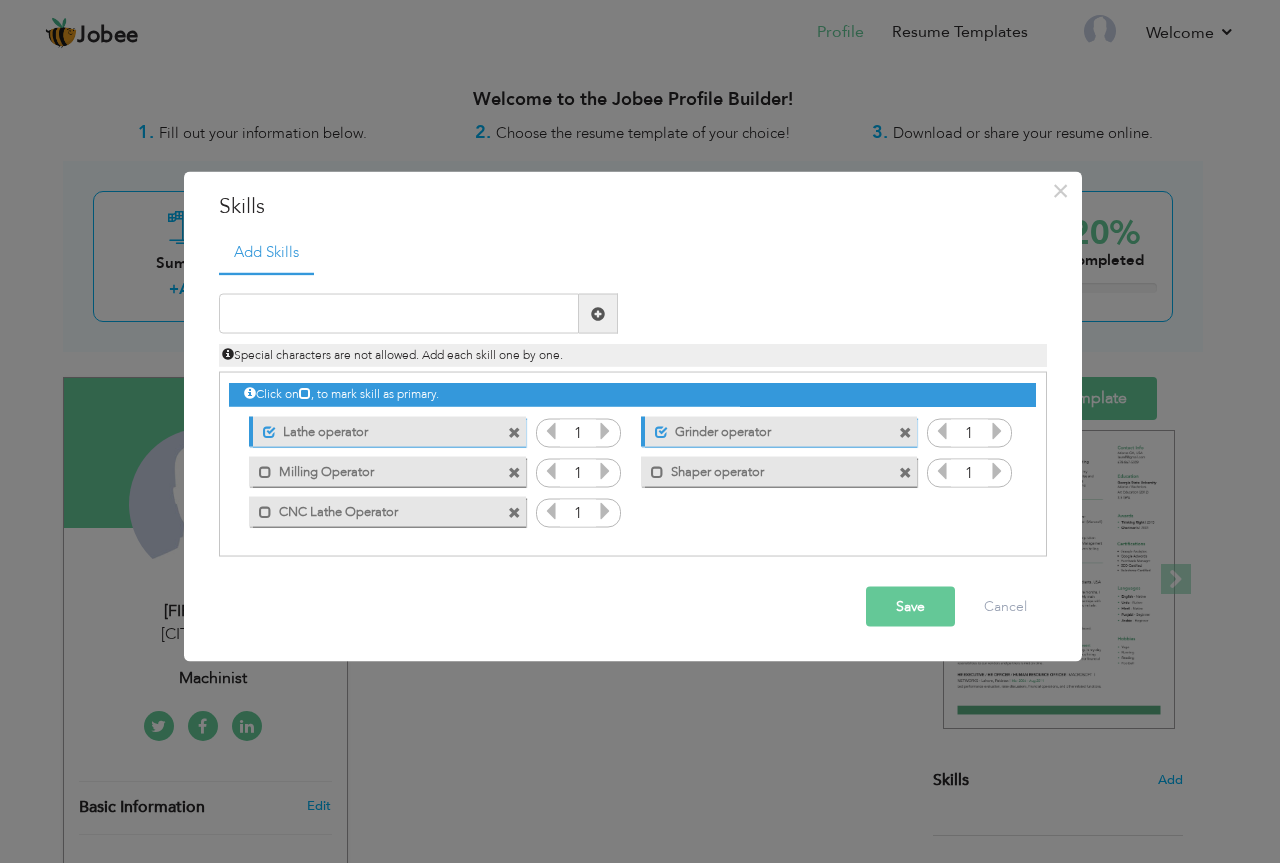 click on "Save" at bounding box center [910, 607] 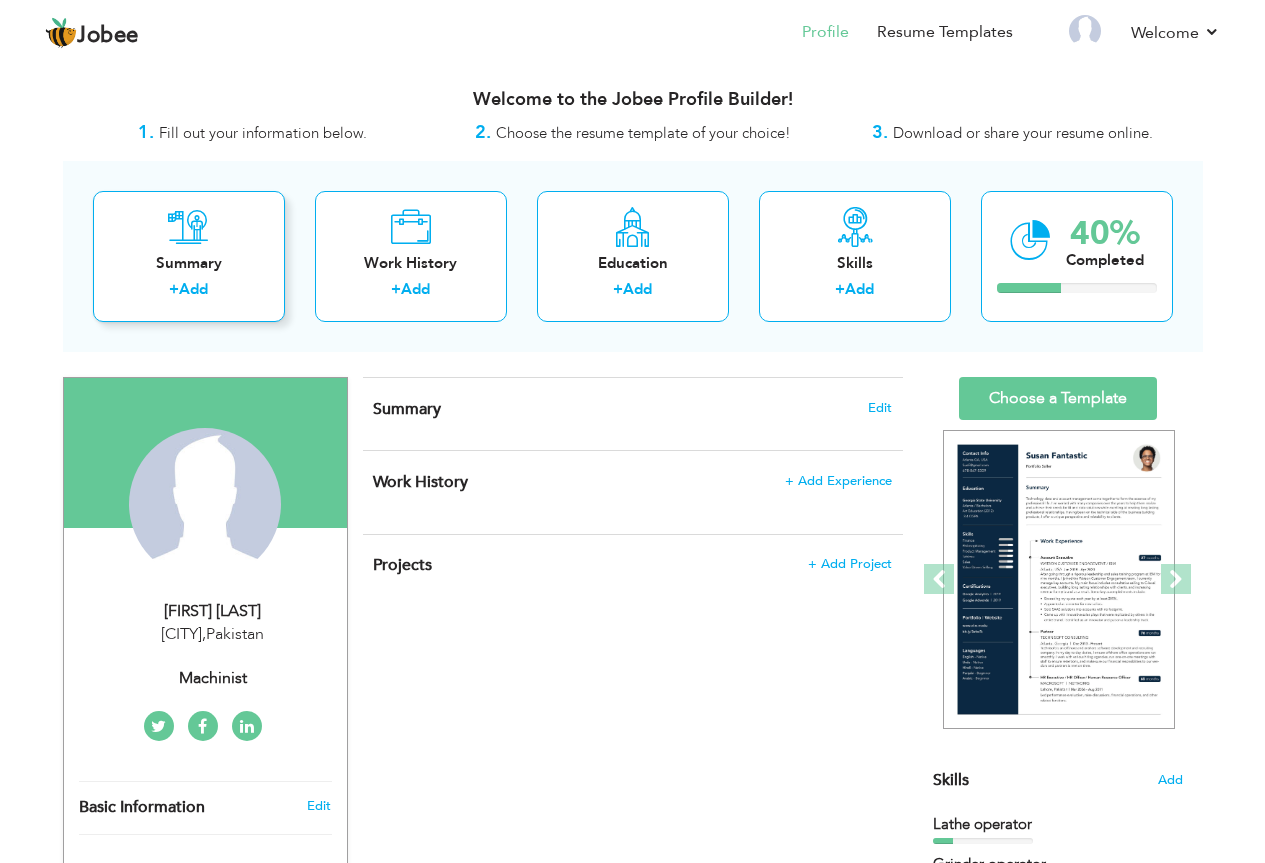 click on "+  Add" at bounding box center [189, 292] 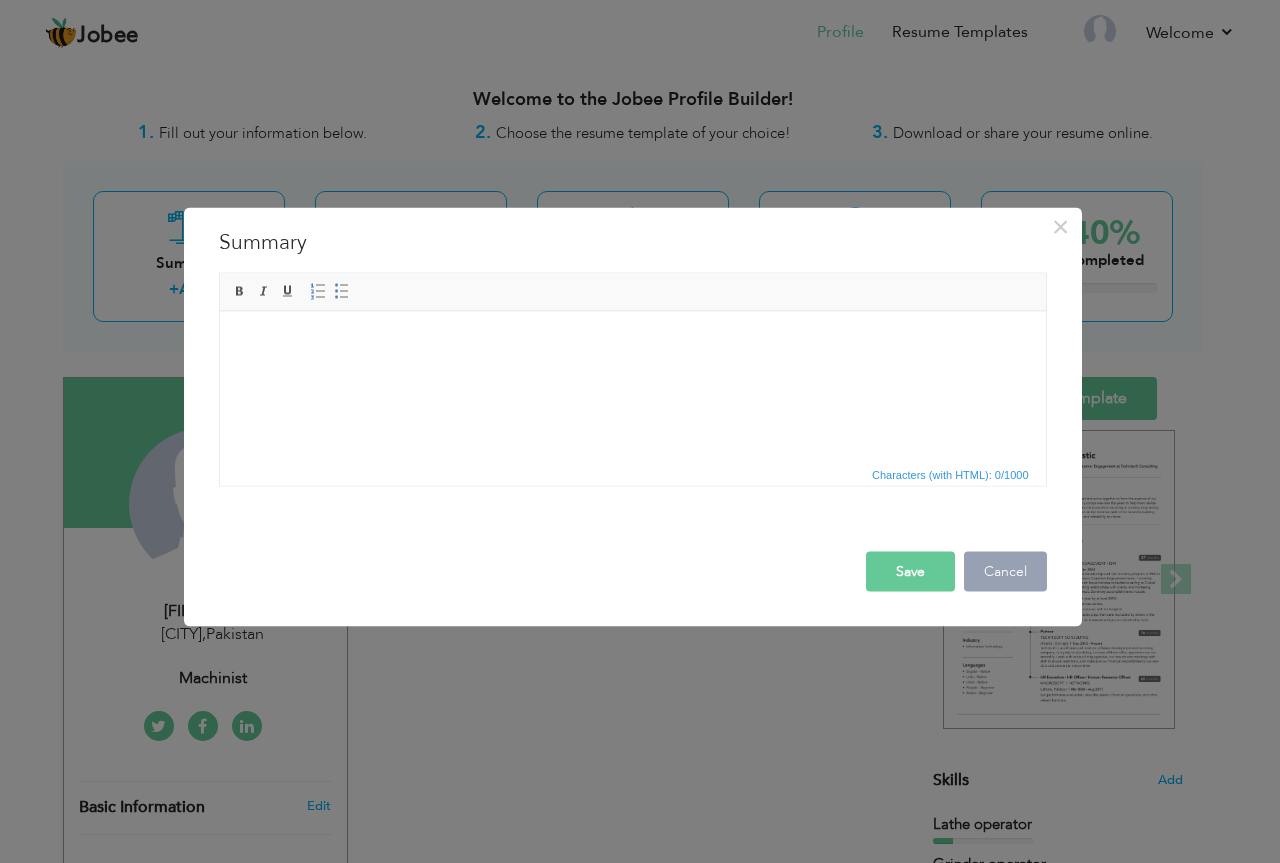 click on "Cancel" at bounding box center [1005, 571] 